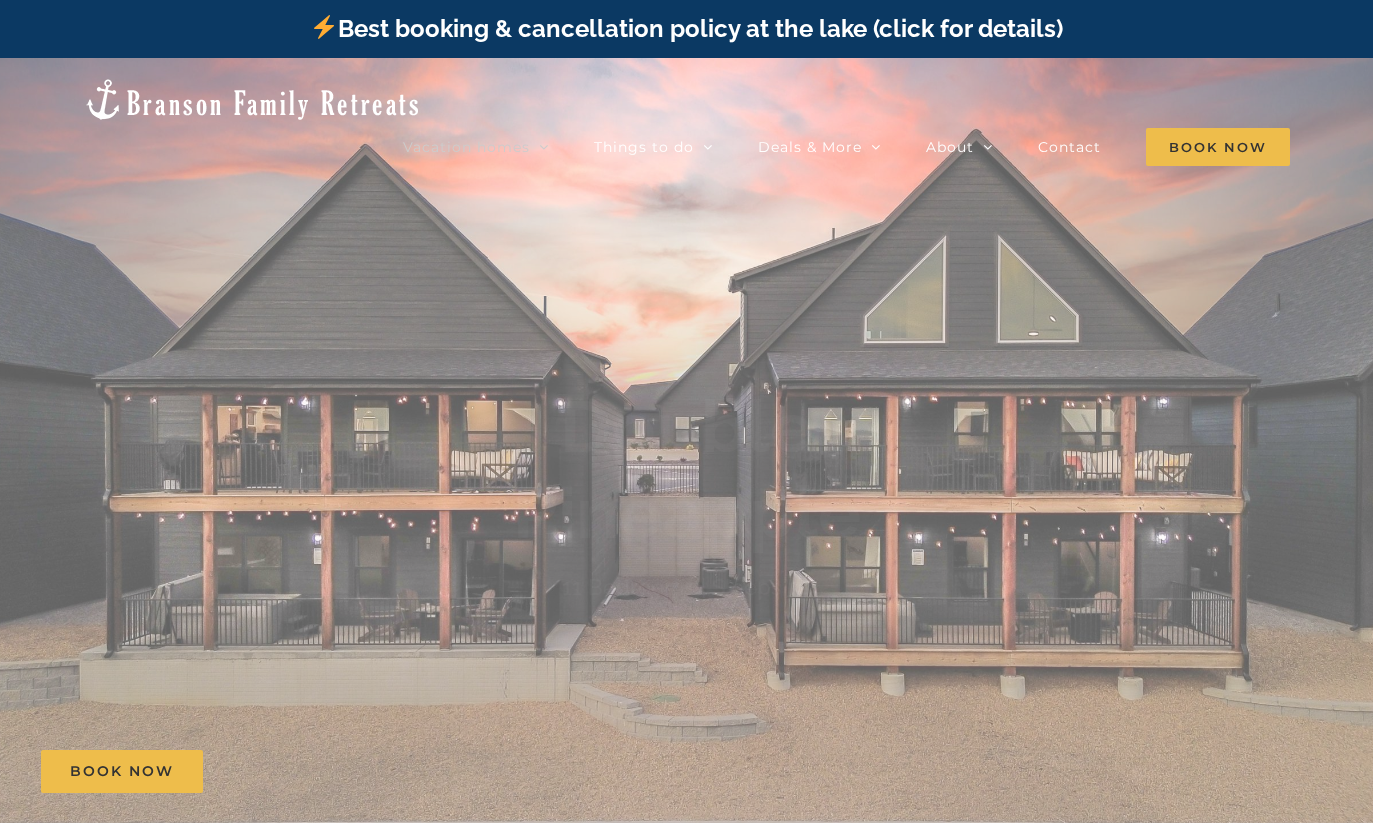 scroll, scrollTop: 0, scrollLeft: 0, axis: both 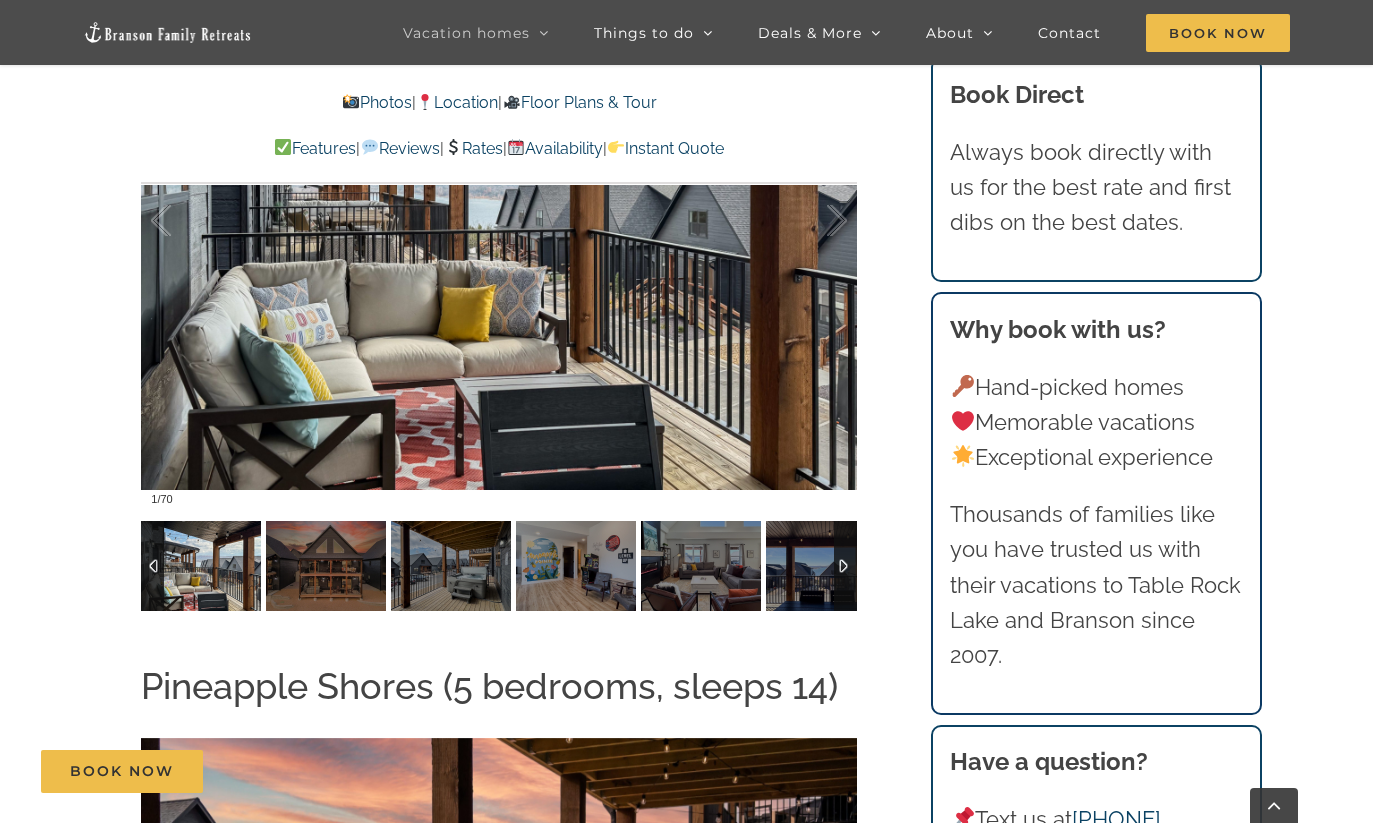 click at bounding box center (201, 566) 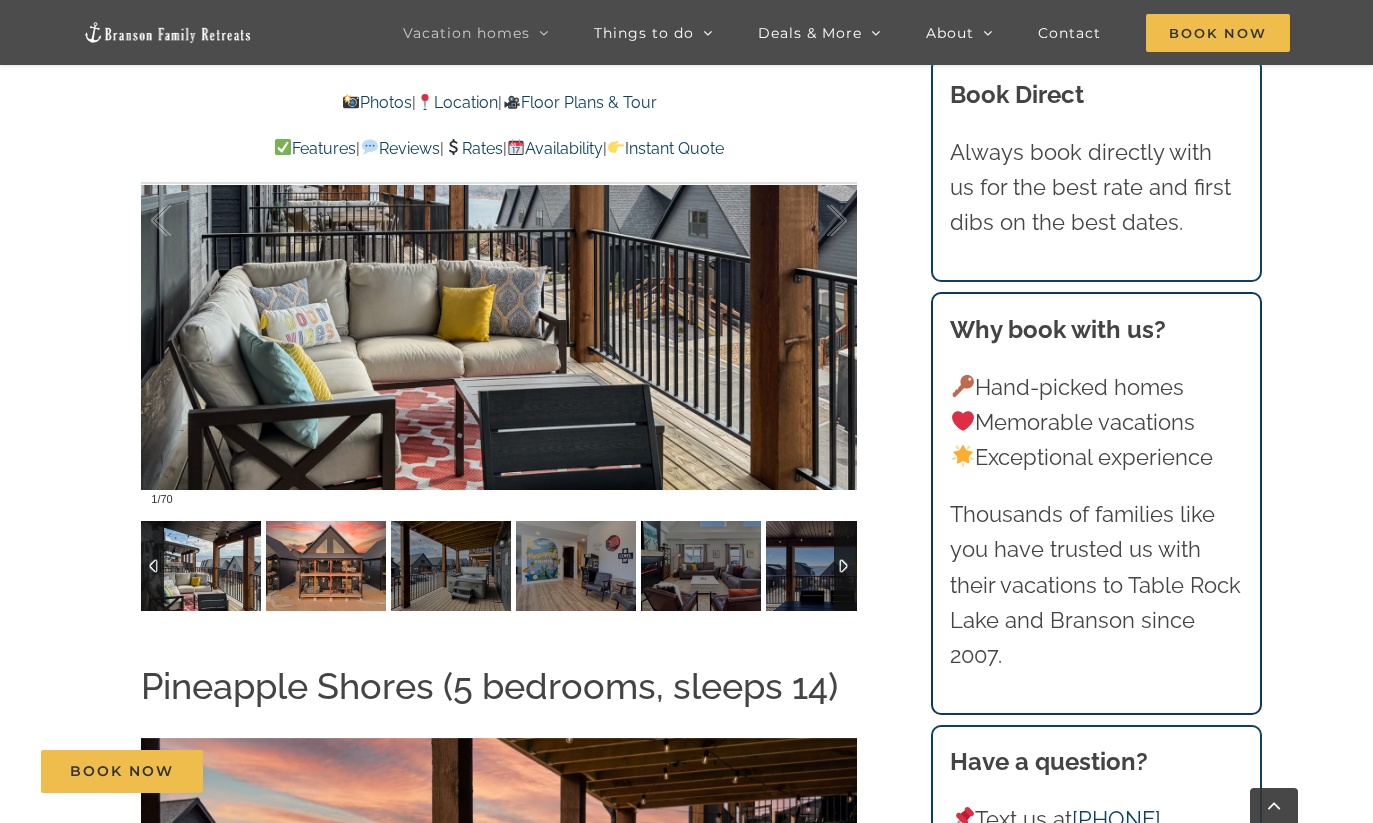 click at bounding box center (326, 566) 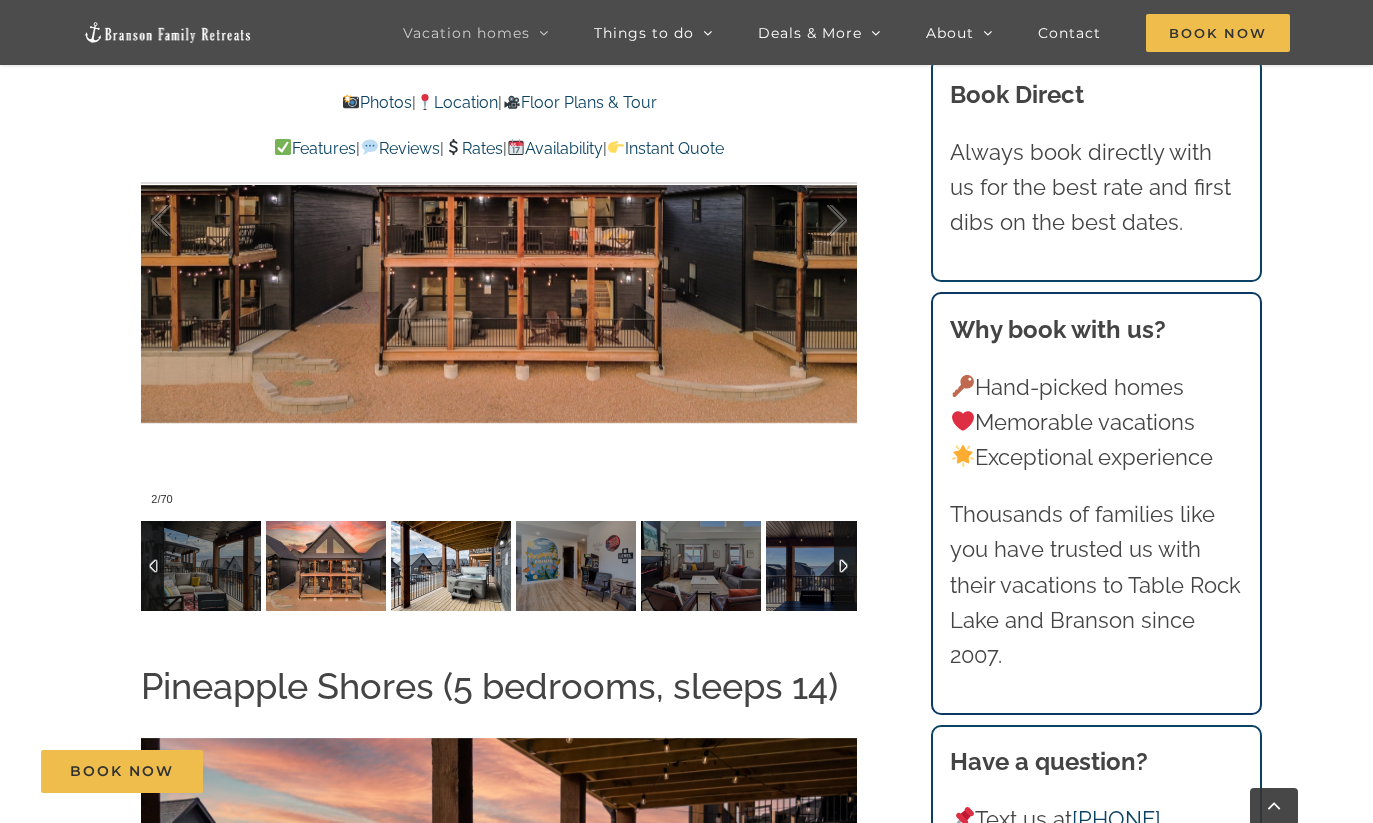 click at bounding box center [451, 566] 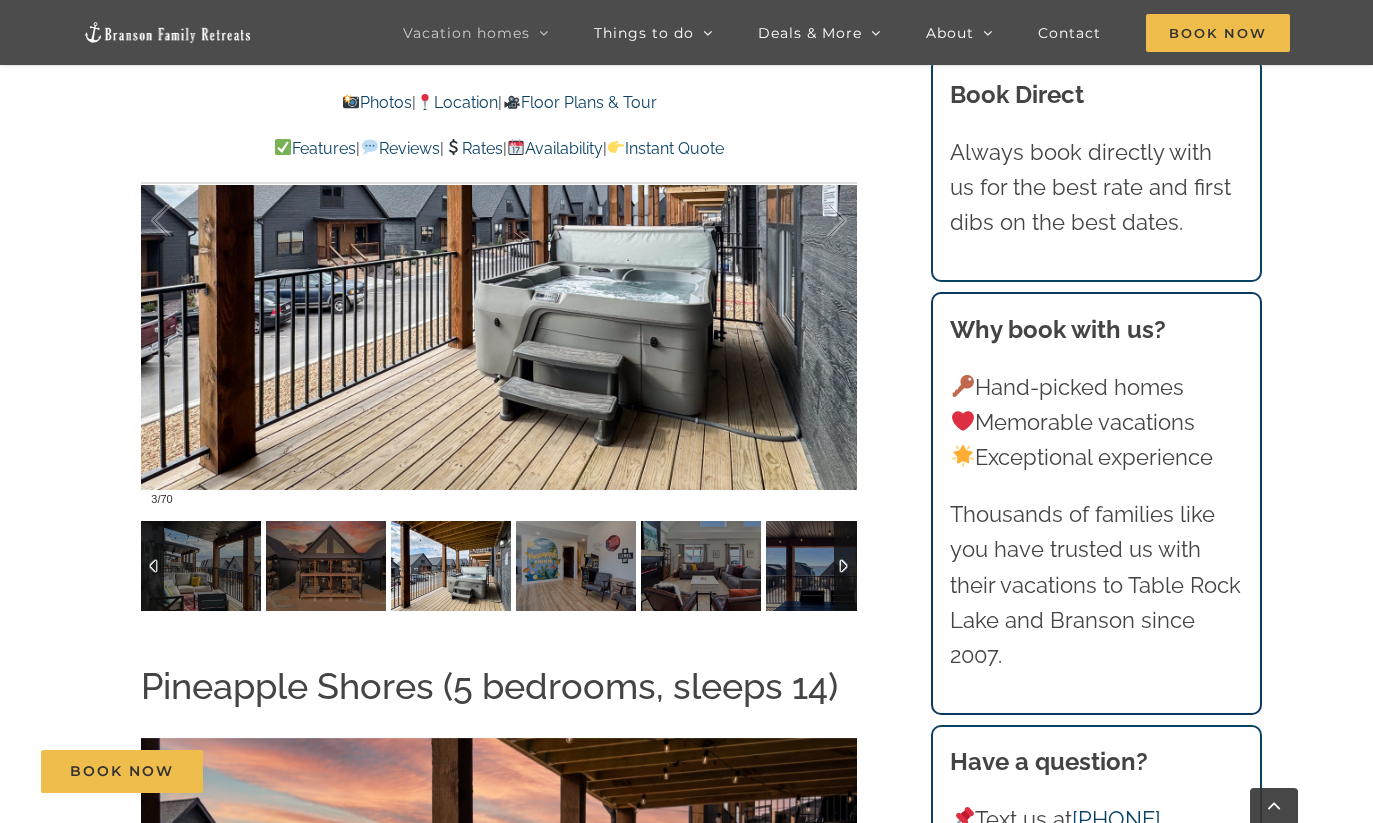 click at bounding box center (451, 566) 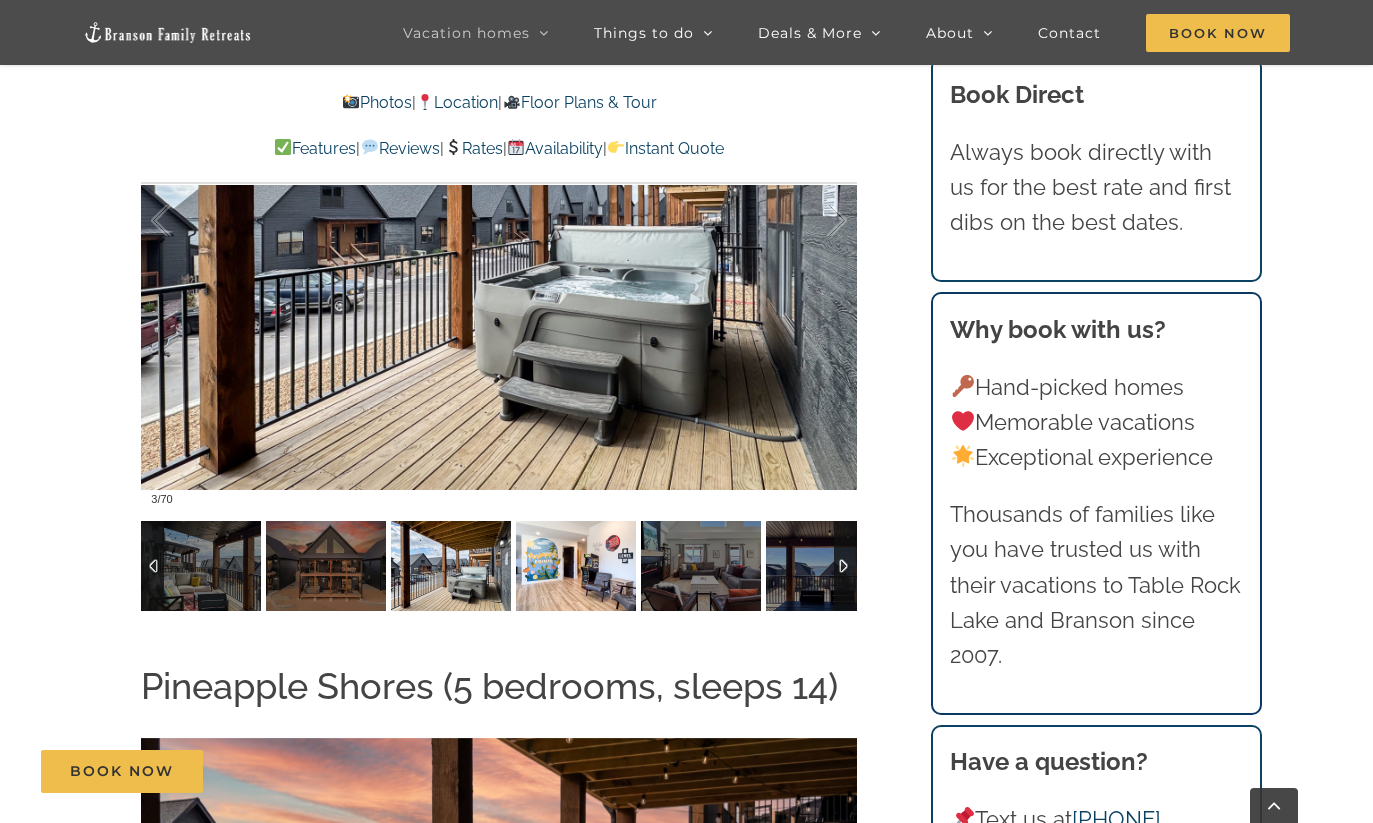 click at bounding box center [576, 566] 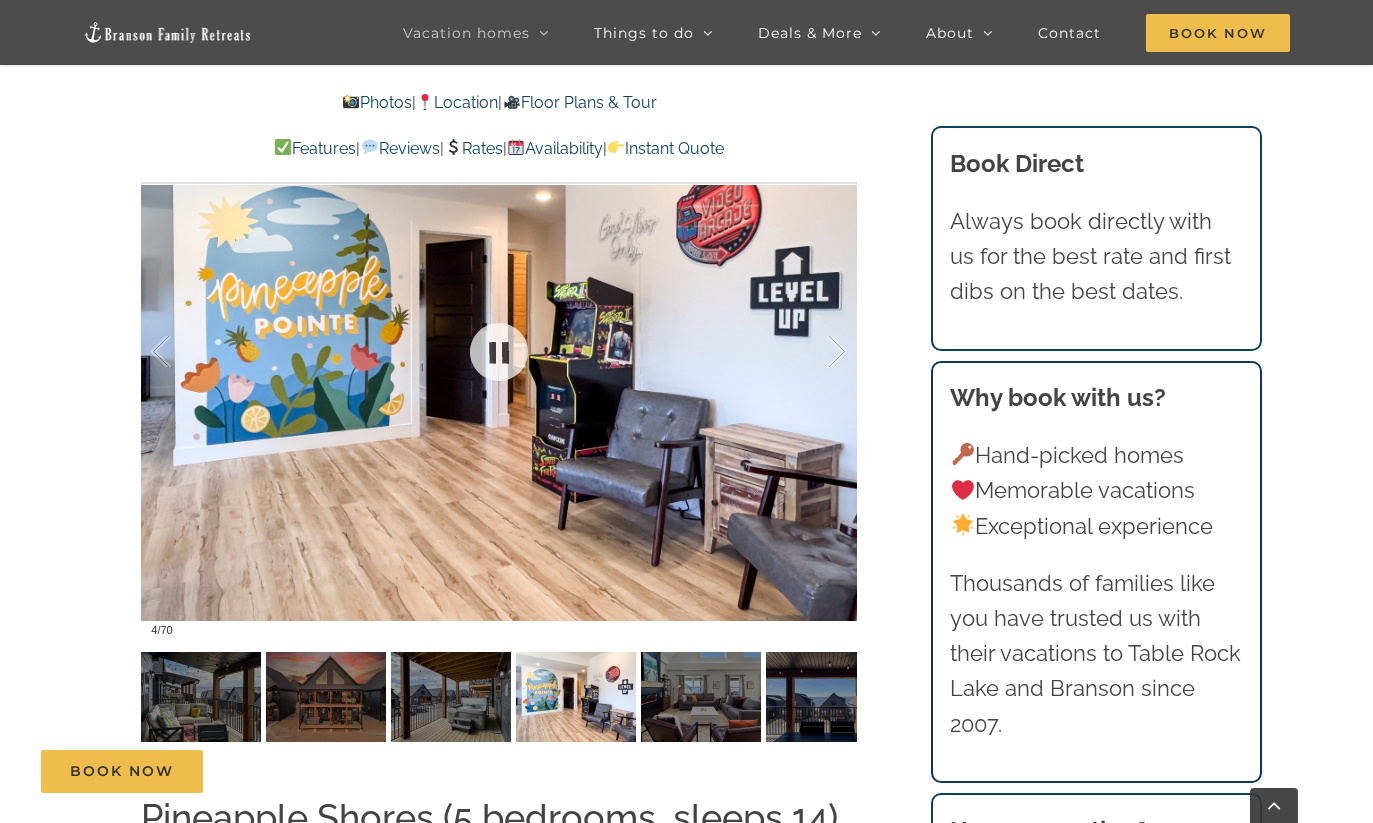 scroll, scrollTop: 3263, scrollLeft: 0, axis: vertical 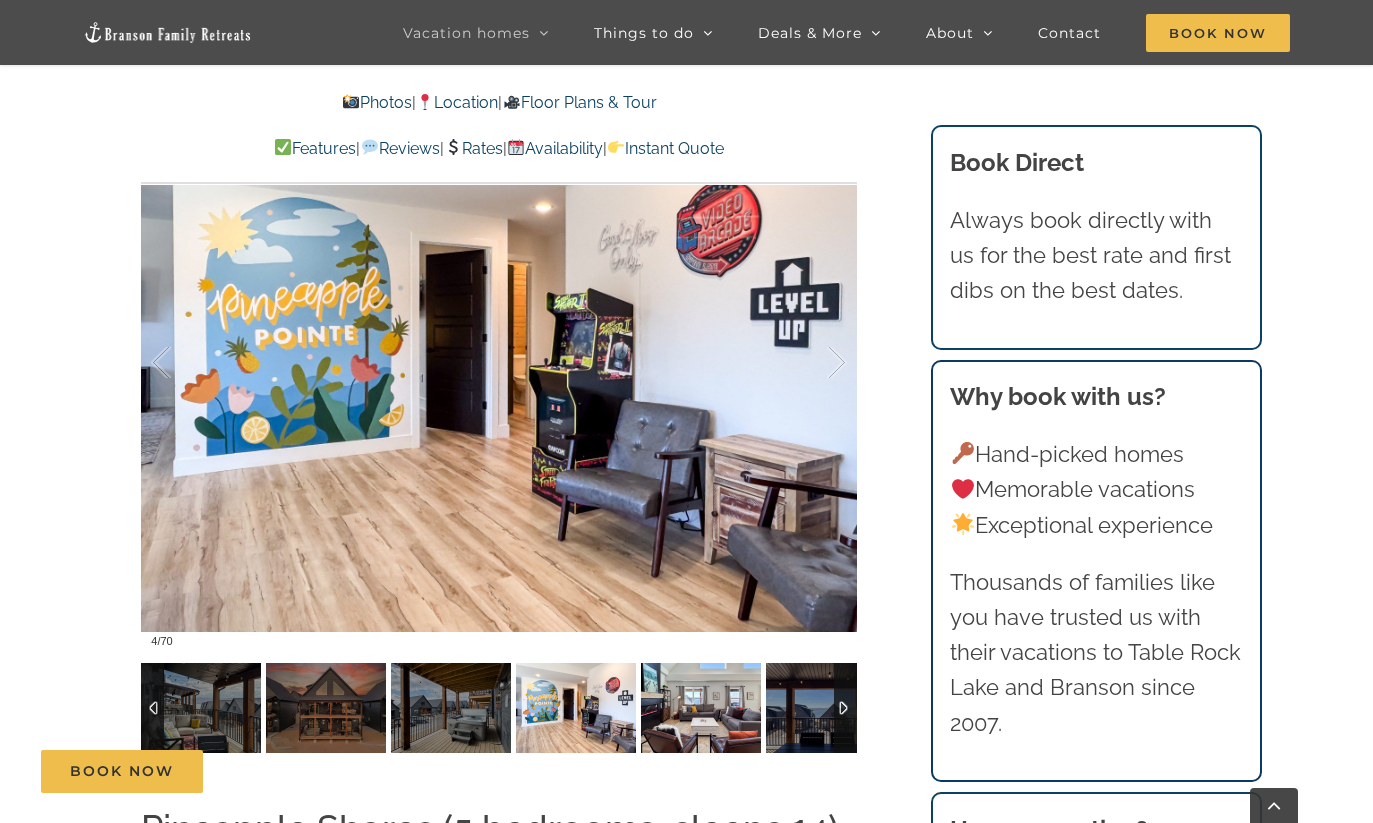 click at bounding box center (701, 708) 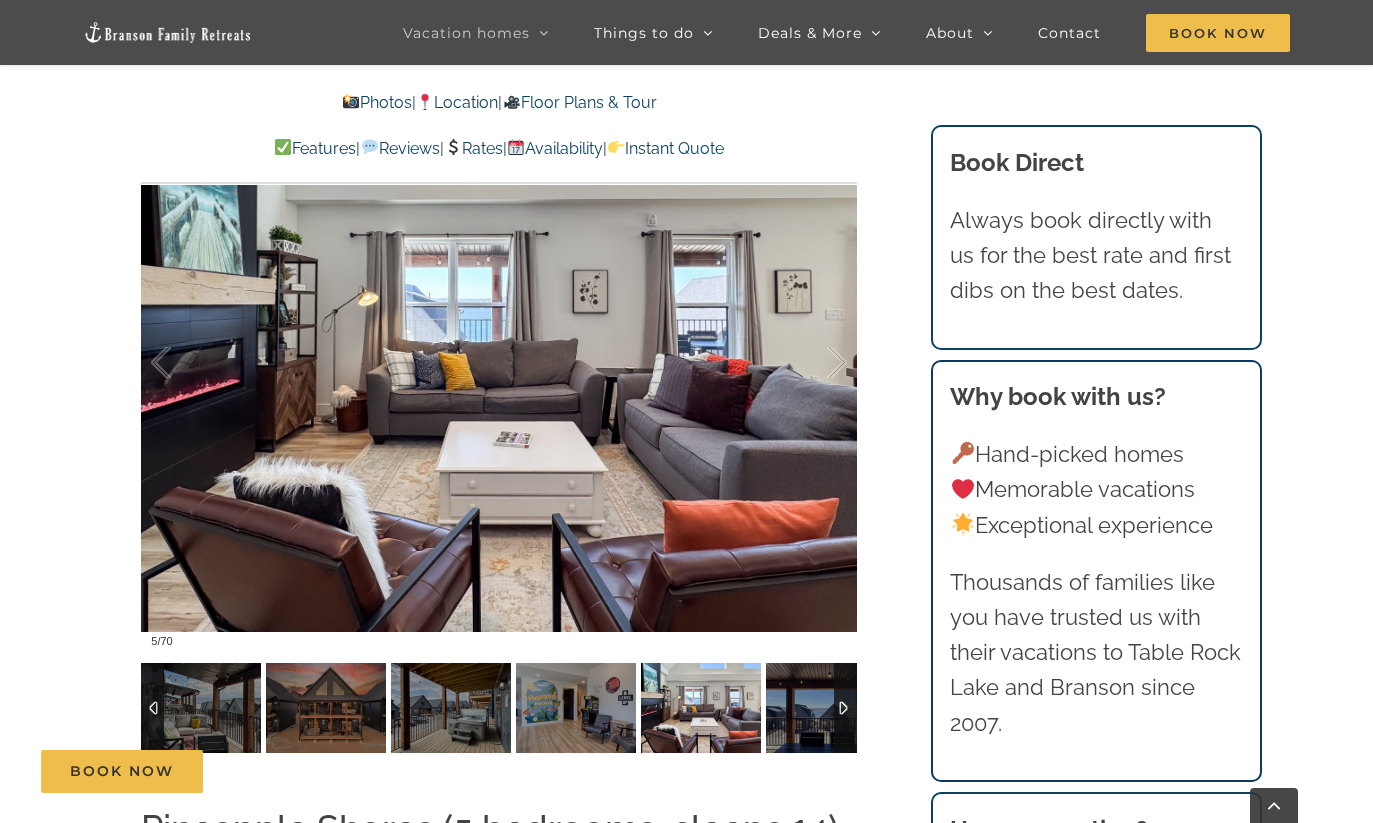 click at bounding box center (845, 708) 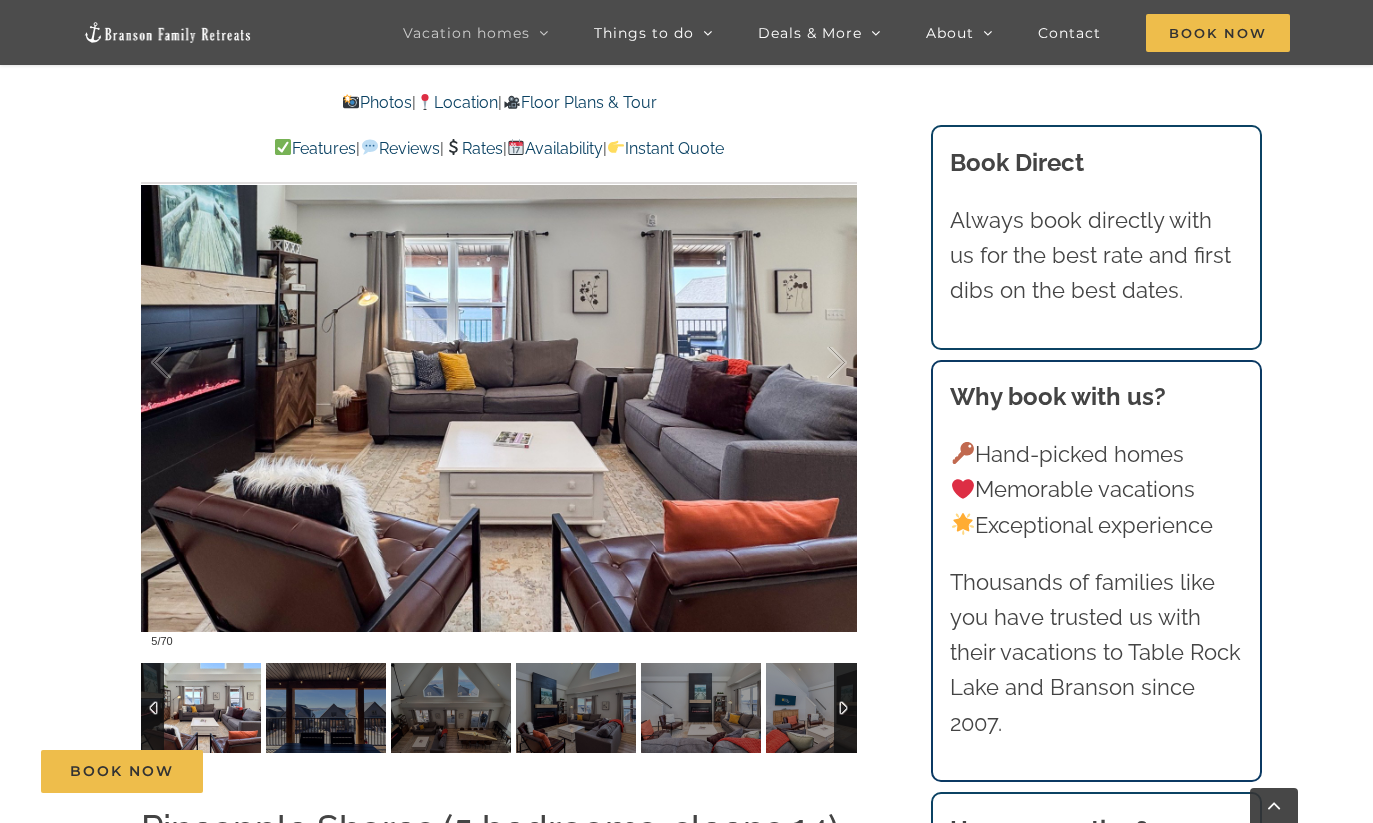 click at bounding box center [845, 708] 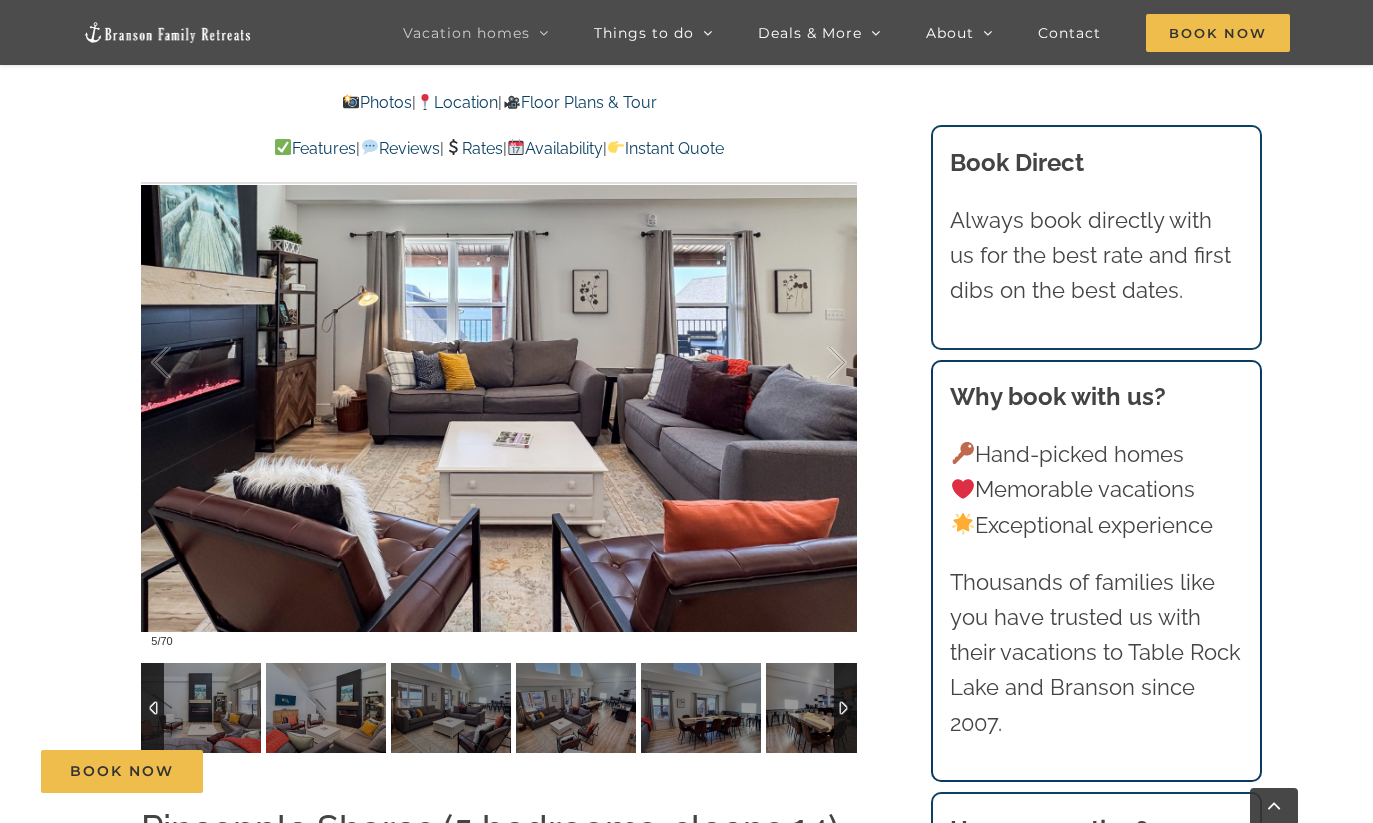 click at bounding box center (845, 708) 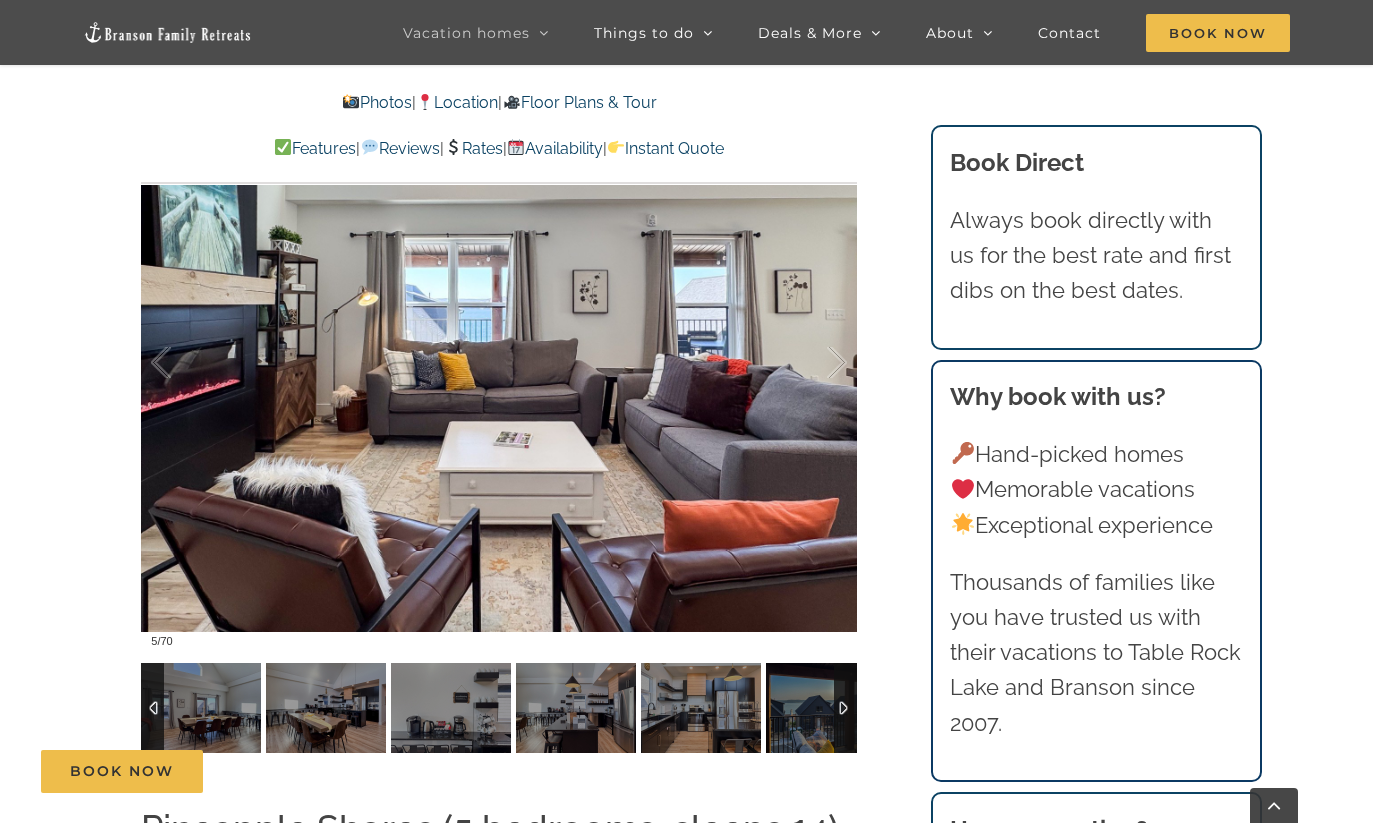 click at bounding box center [845, 708] 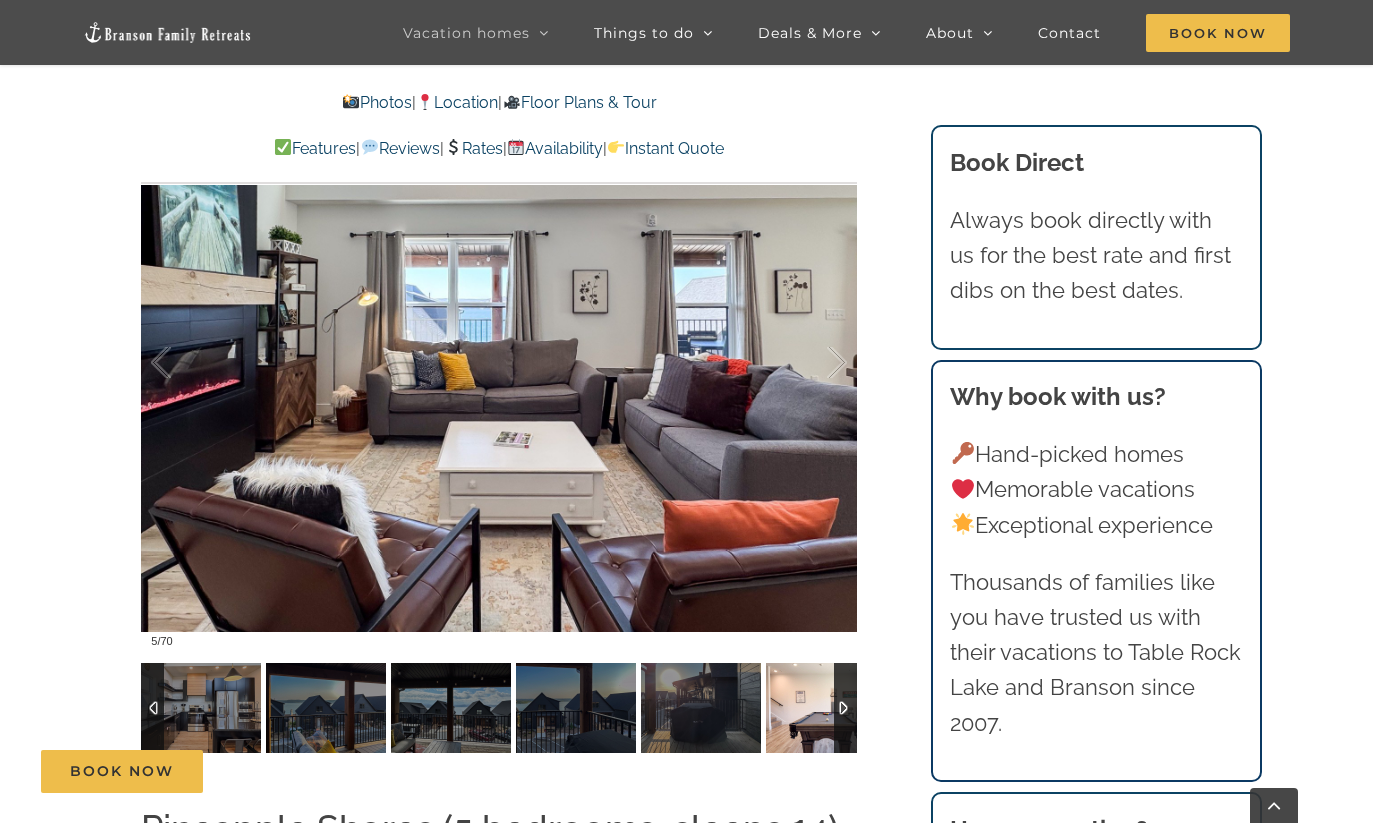 click at bounding box center (826, 708) 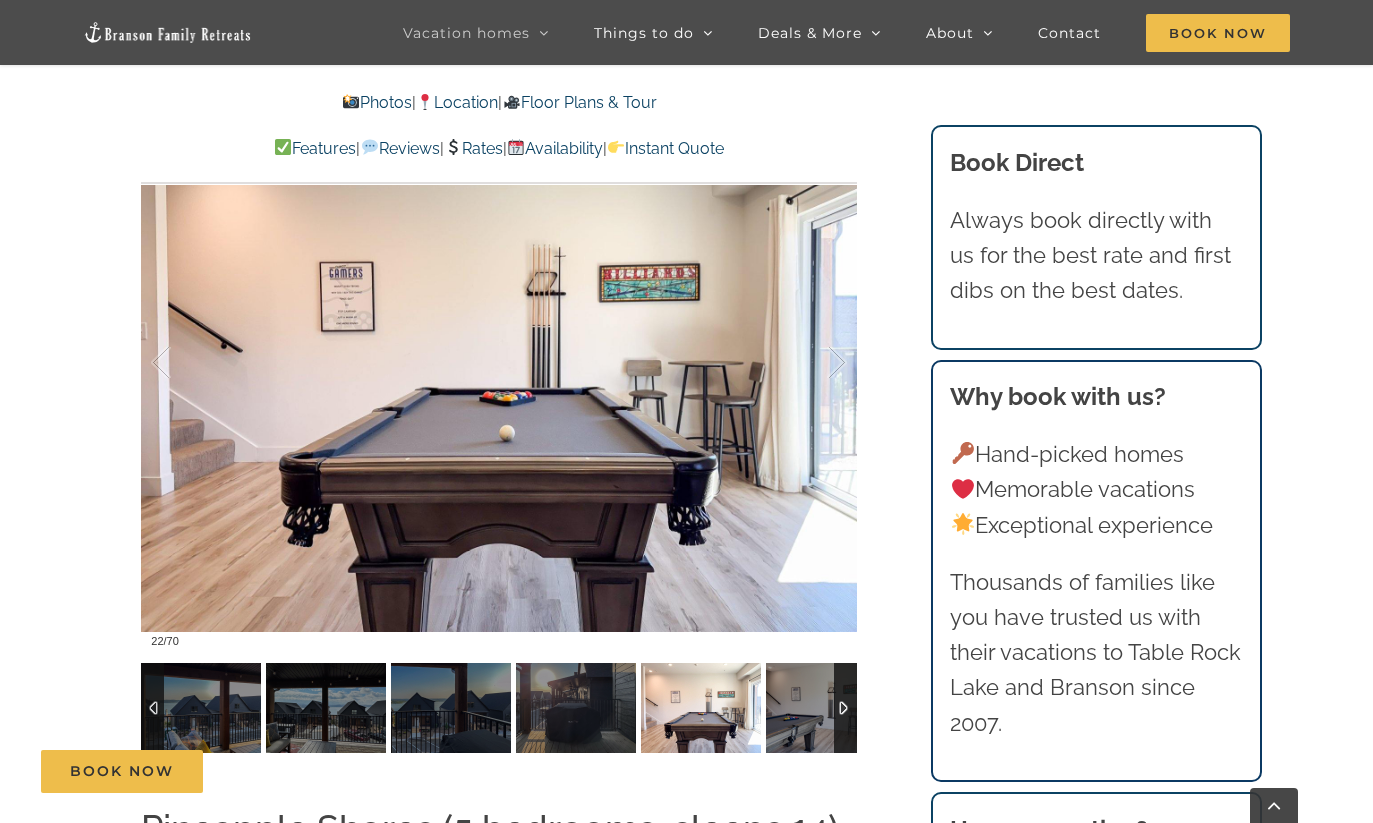 click at bounding box center (845, 708) 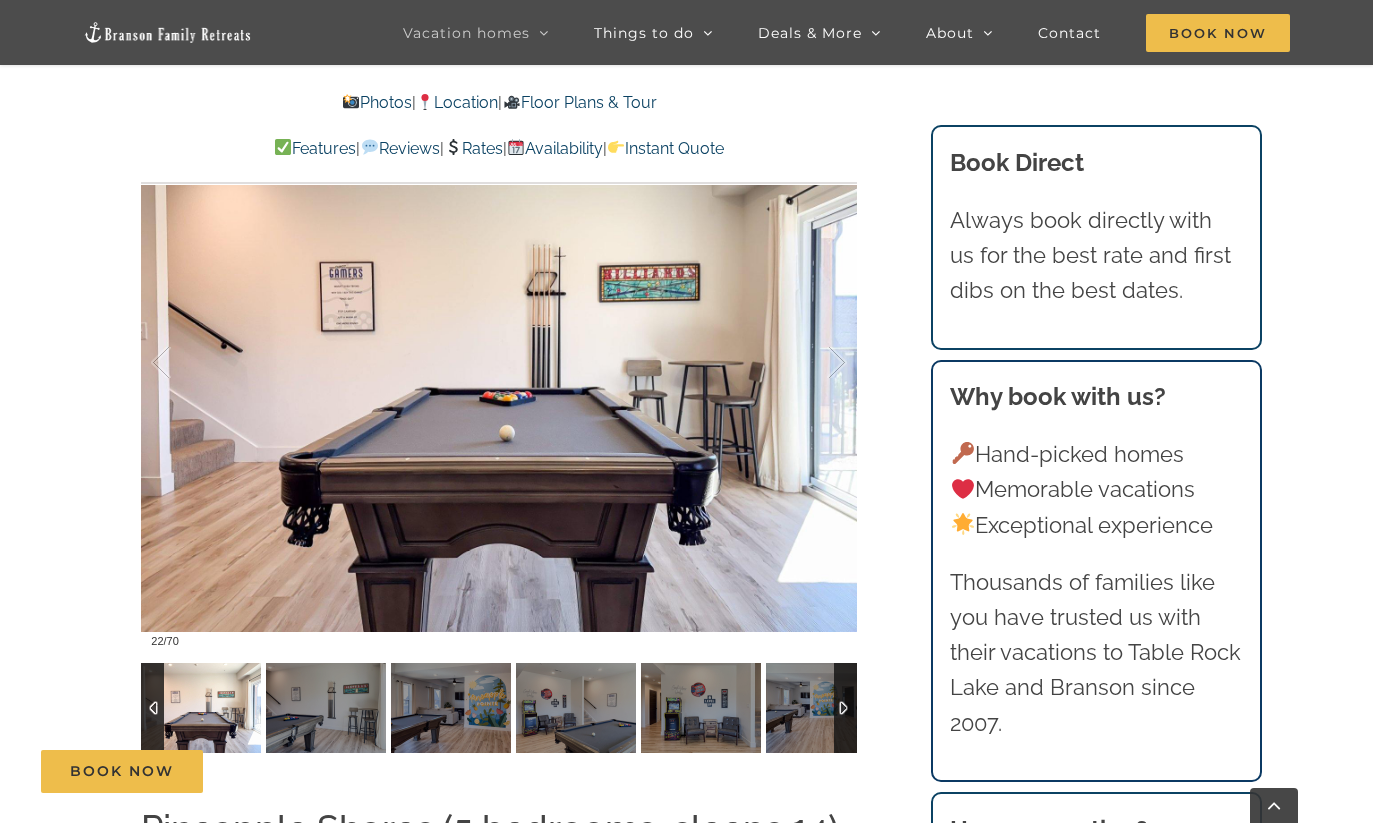 click at bounding box center (845, 708) 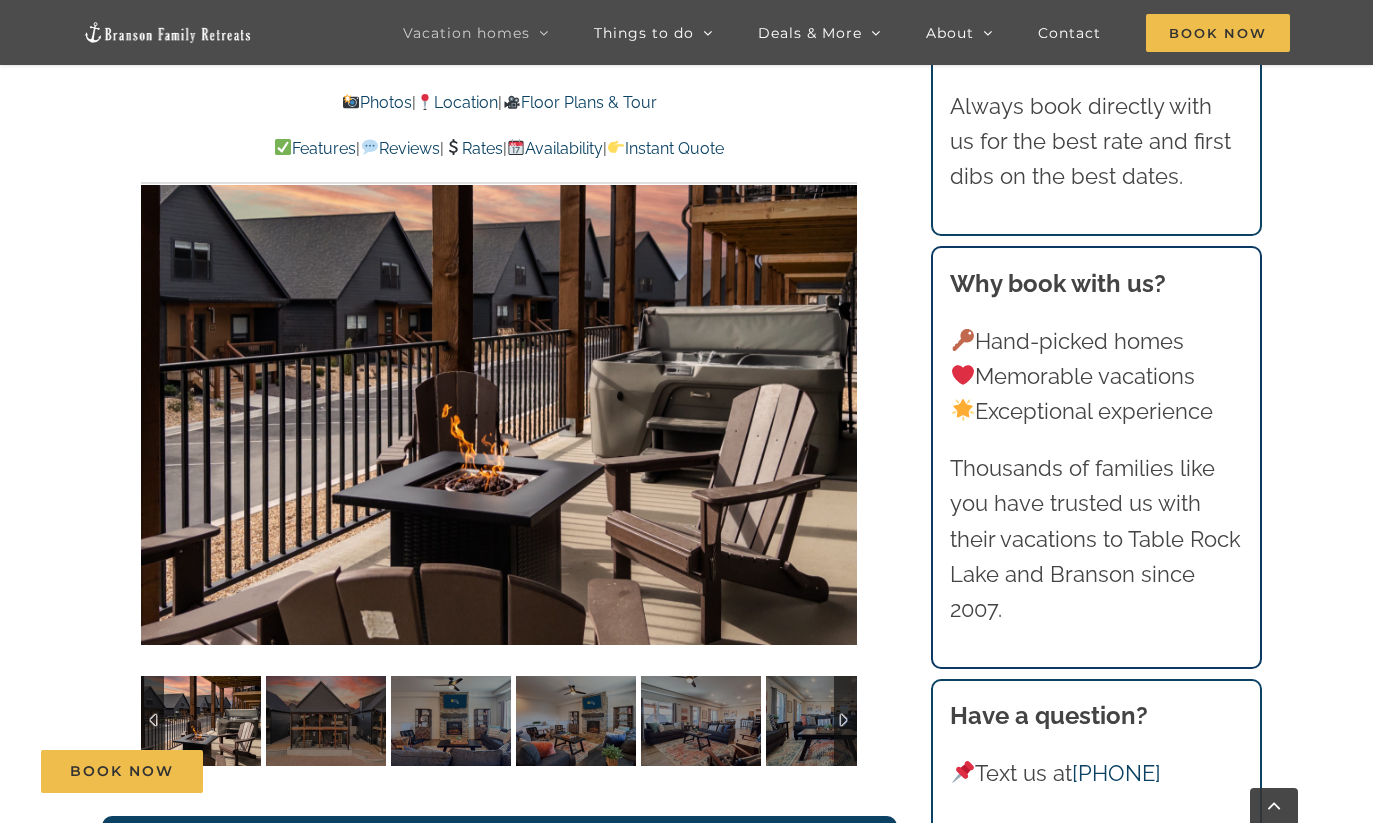 scroll, scrollTop: 4094, scrollLeft: 0, axis: vertical 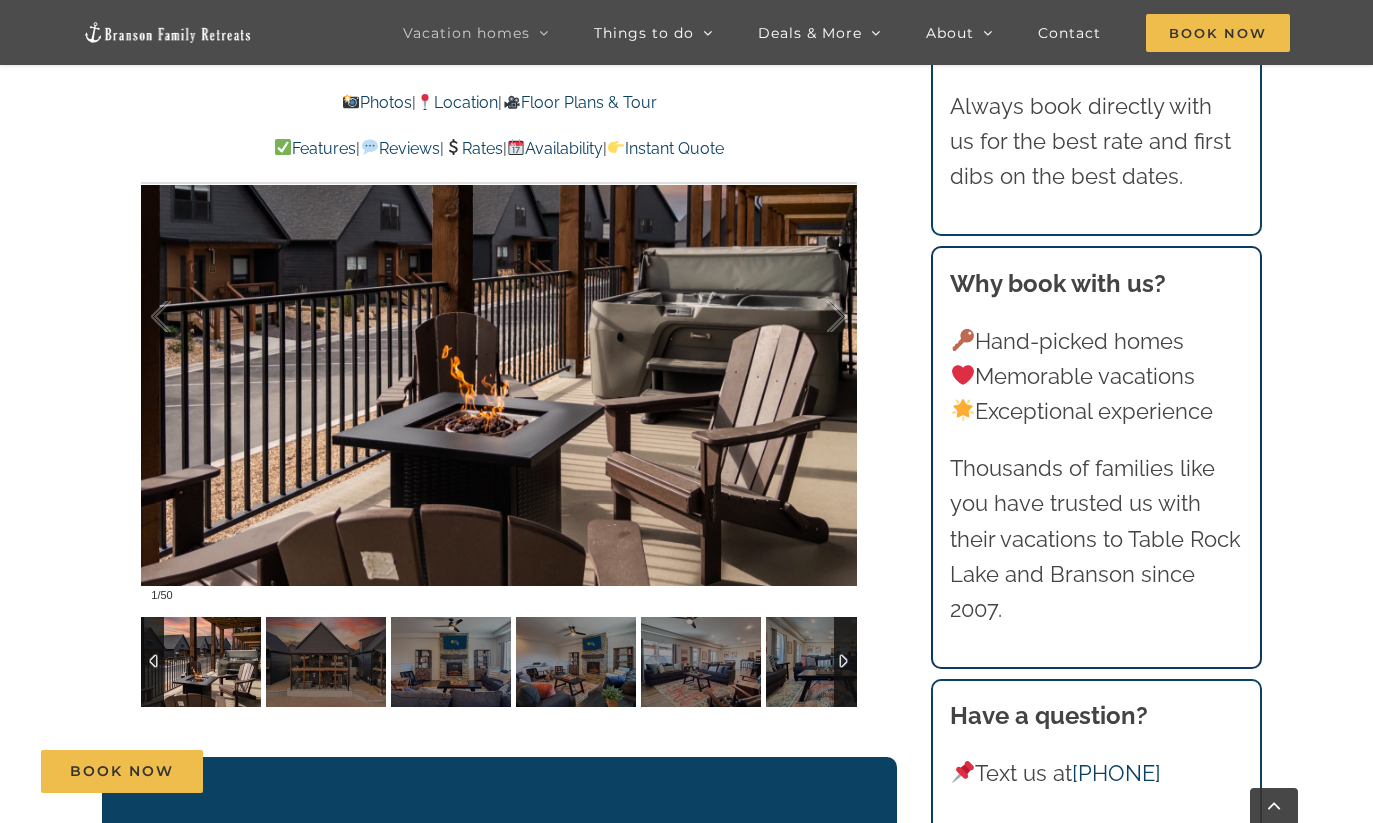 click at bounding box center [845, 662] 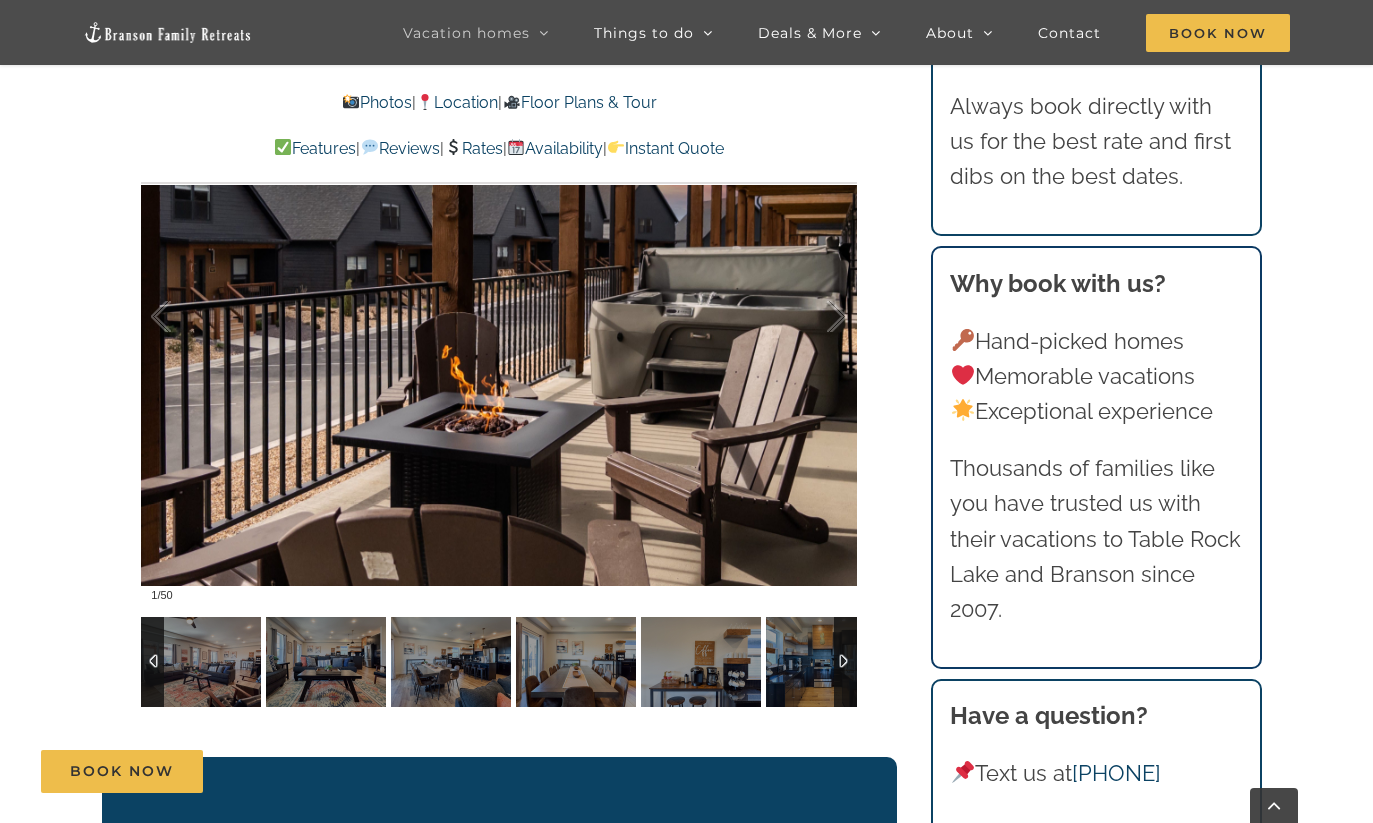 click at bounding box center (845, 662) 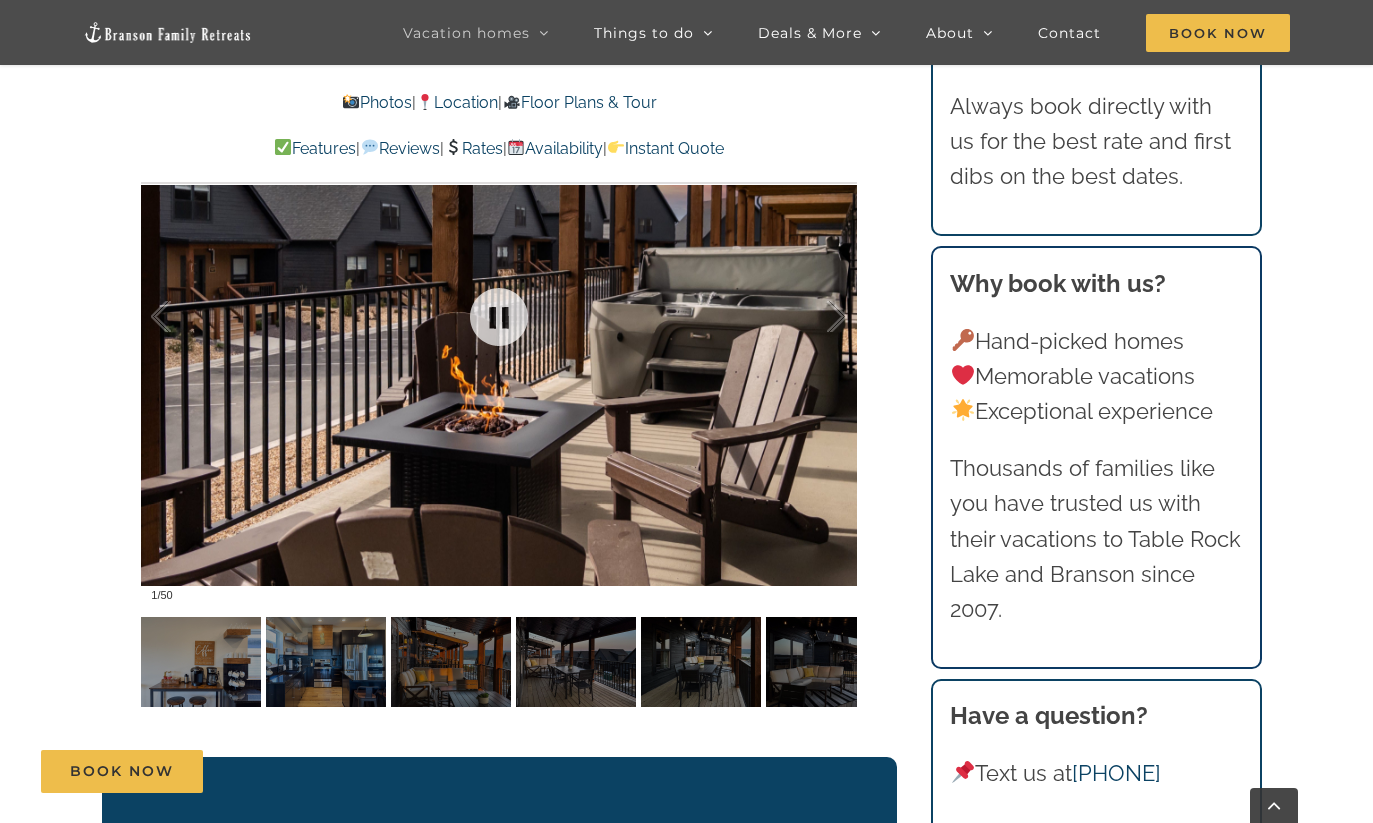 click at bounding box center [499, 317] 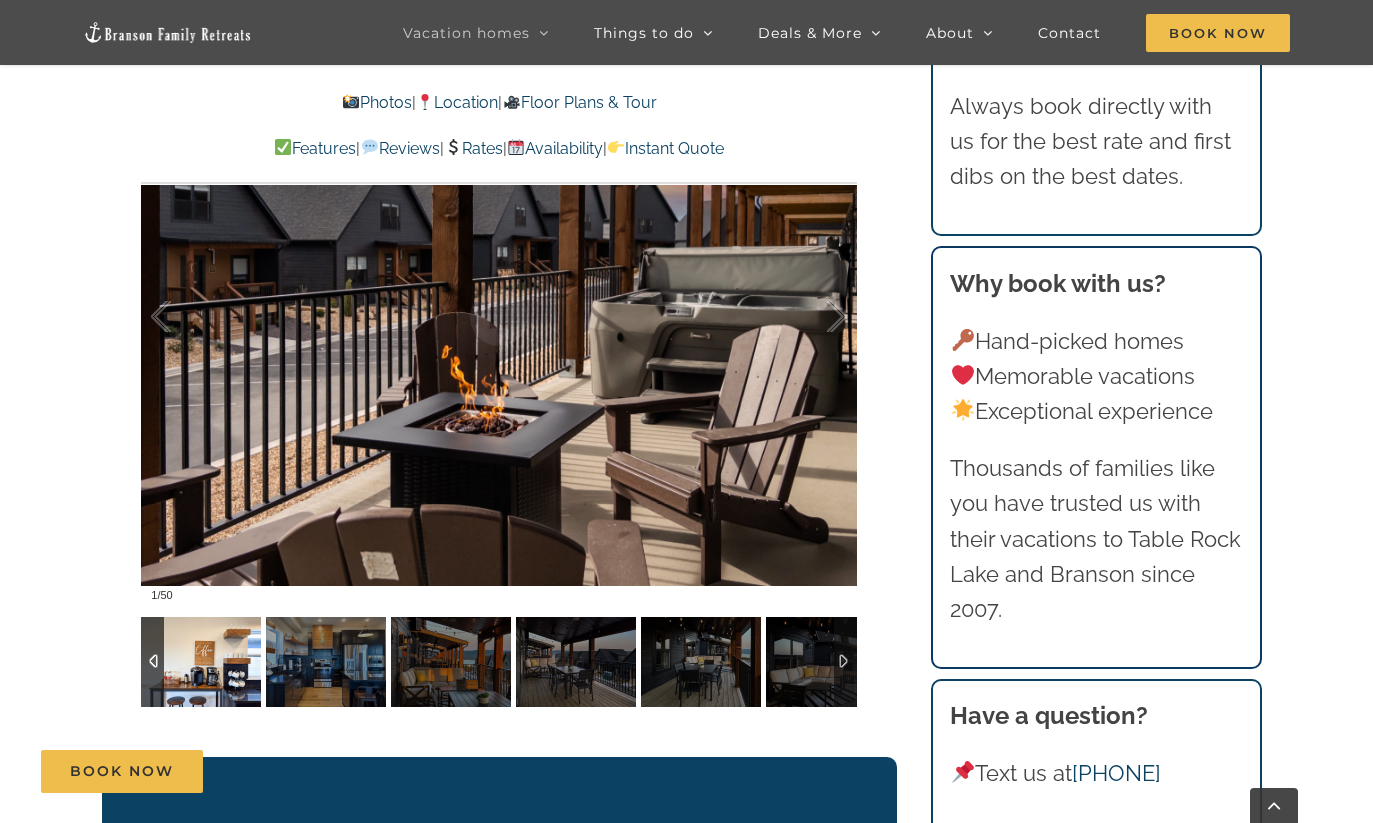 click at bounding box center [201, 662] 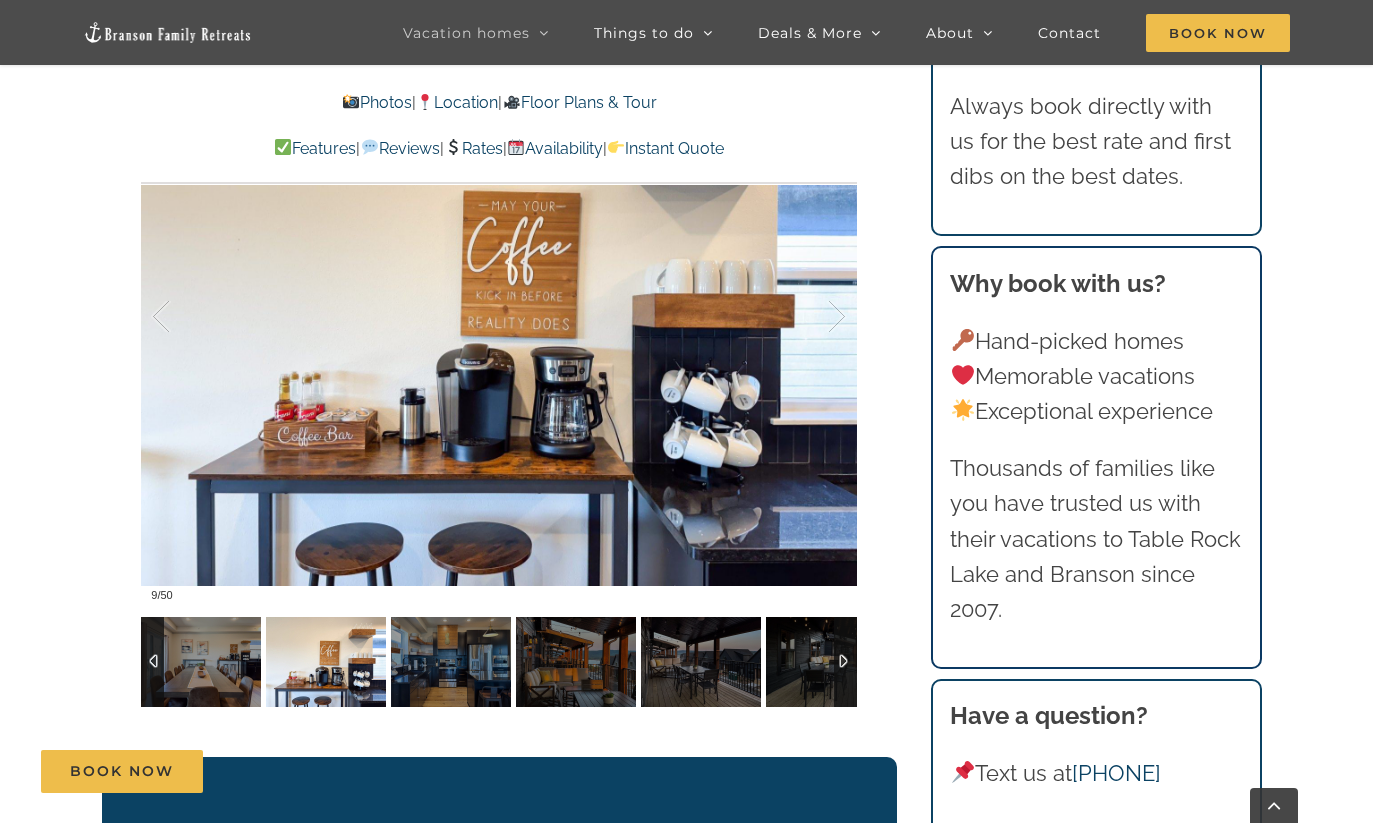 click at bounding box center (326, 662) 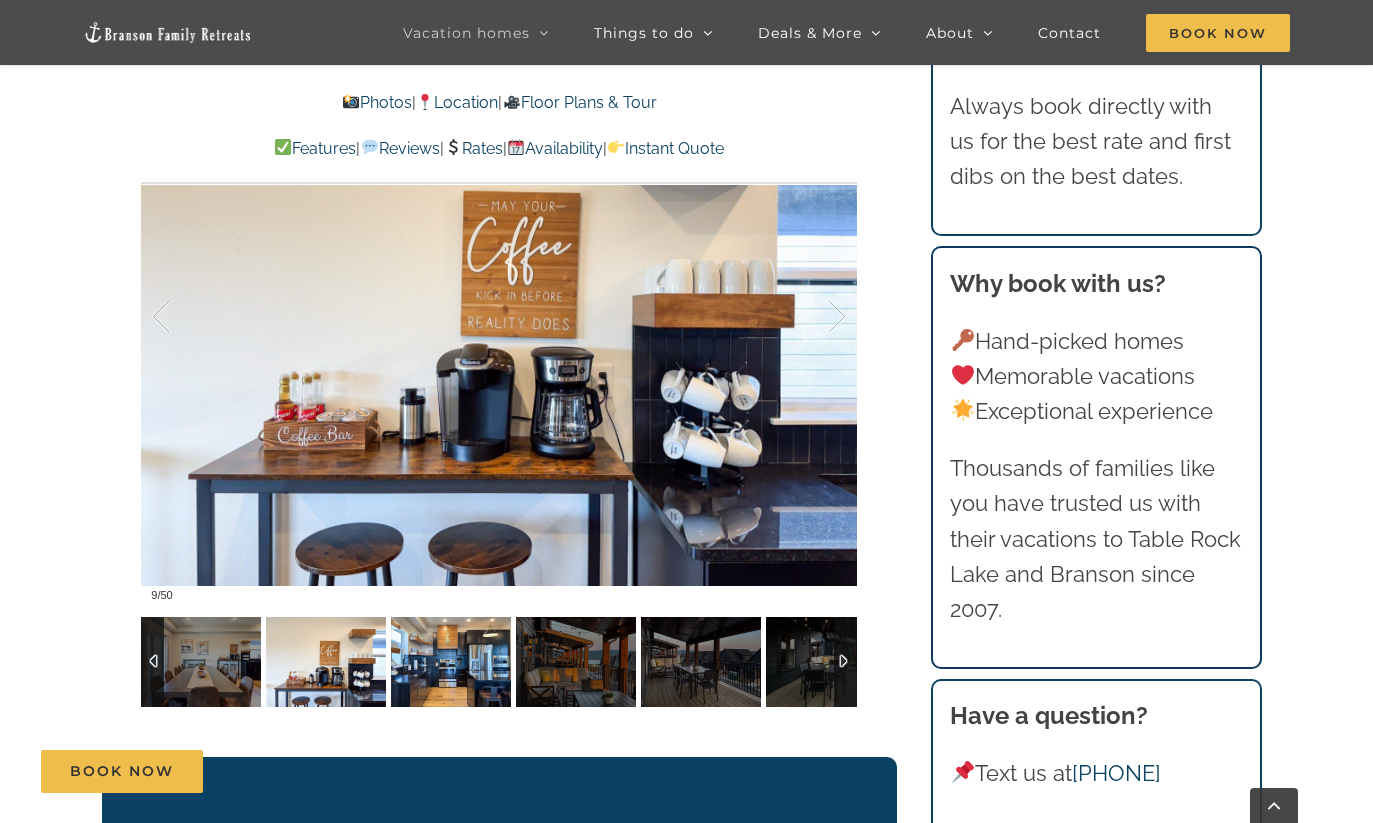 click at bounding box center [451, 662] 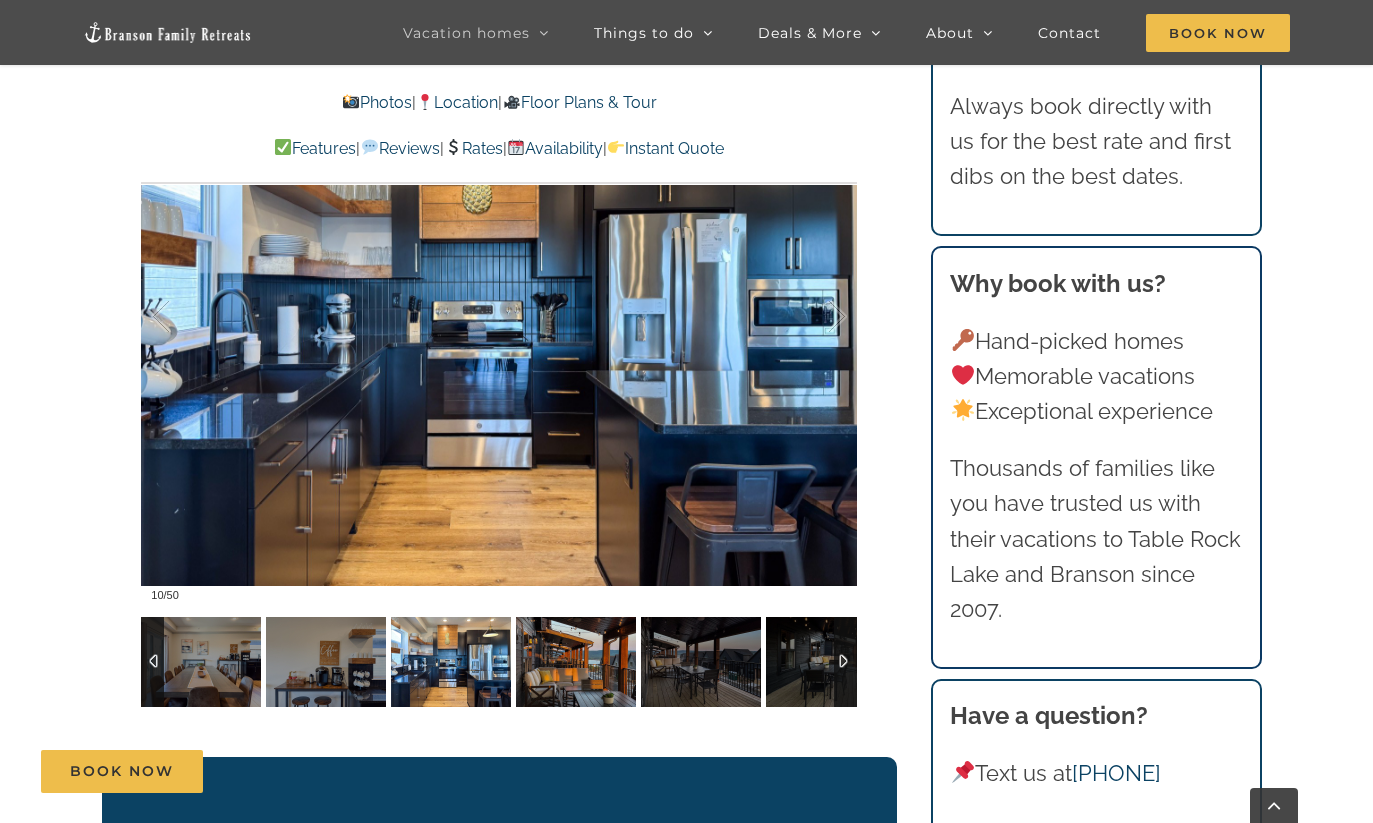 click at bounding box center (576, 662) 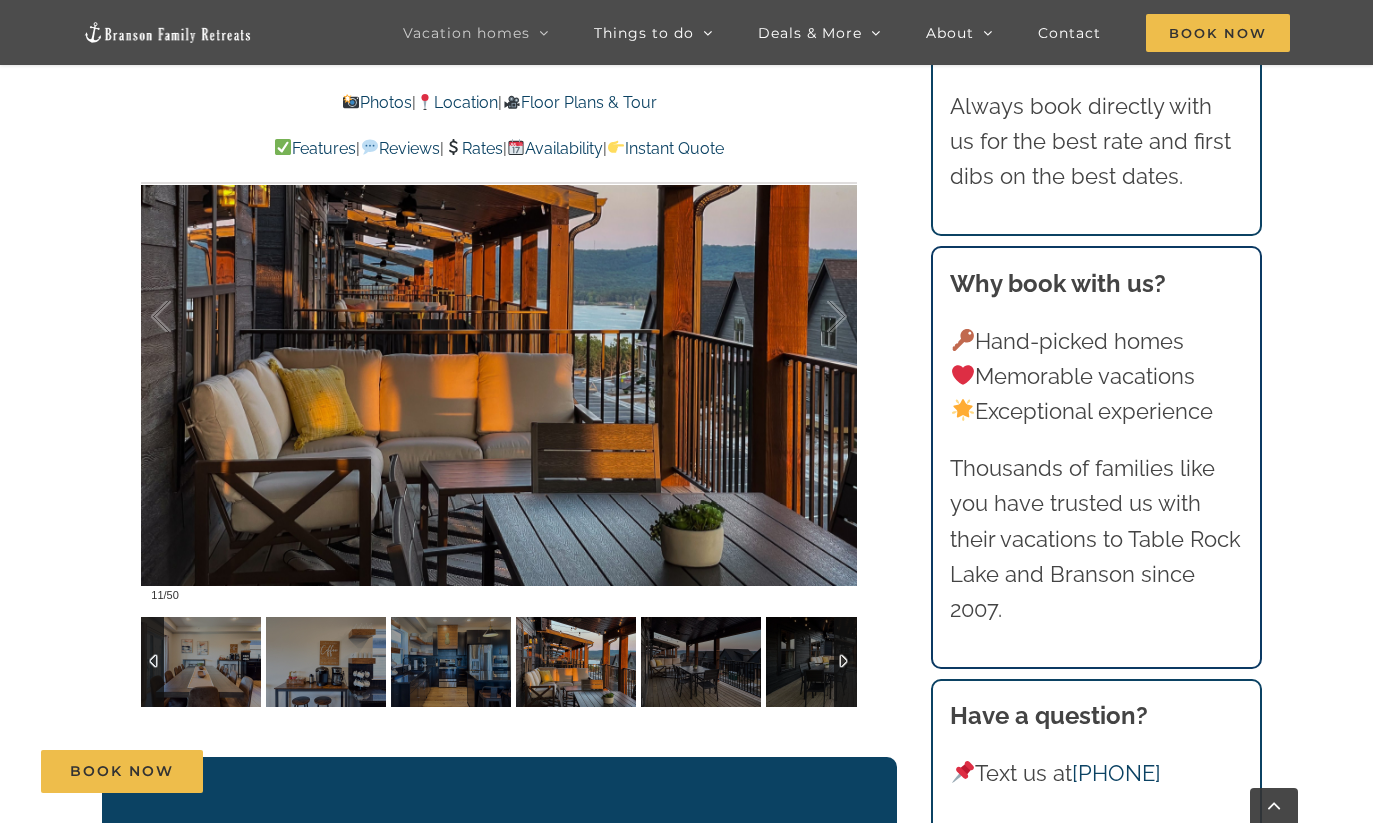 click at bounding box center (576, 662) 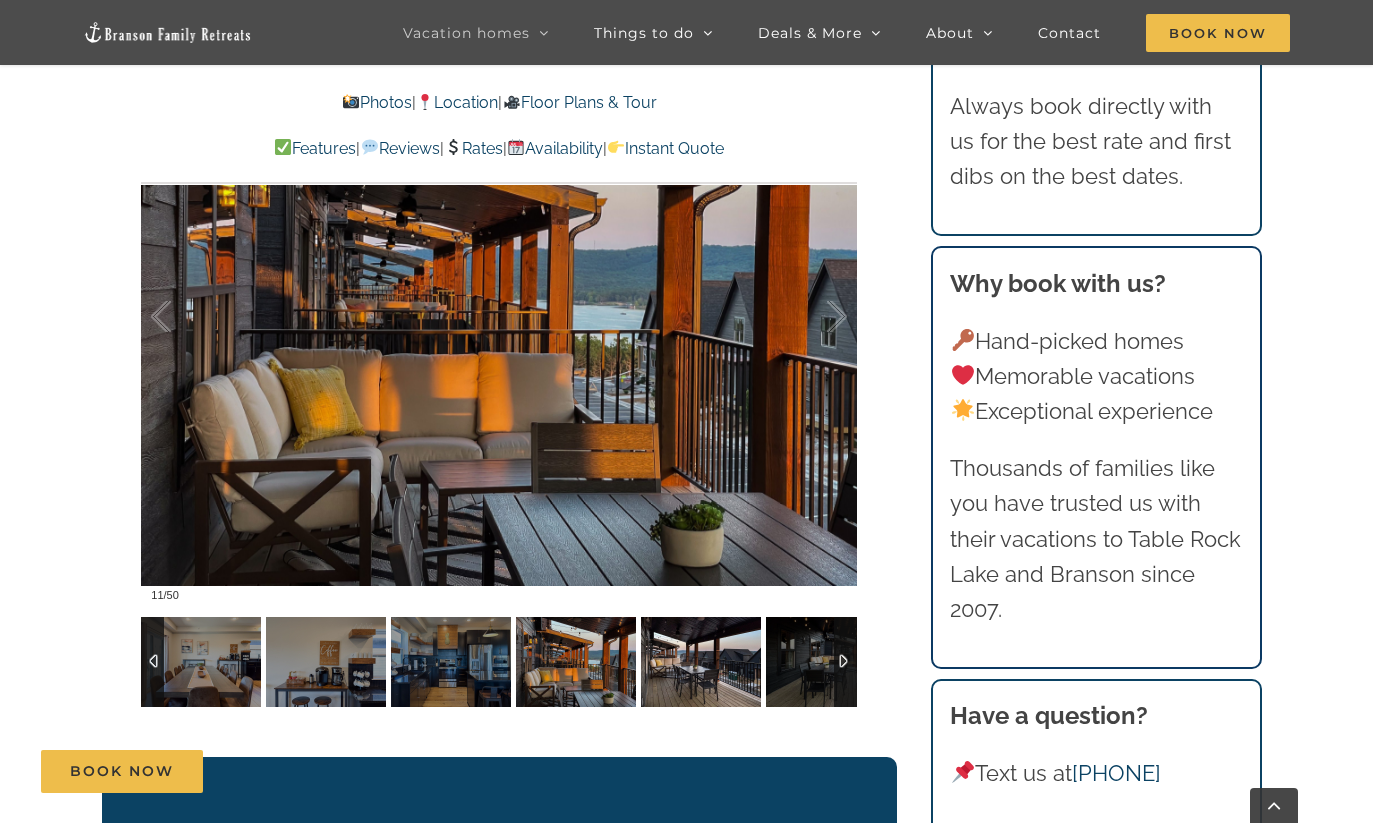 click at bounding box center (701, 662) 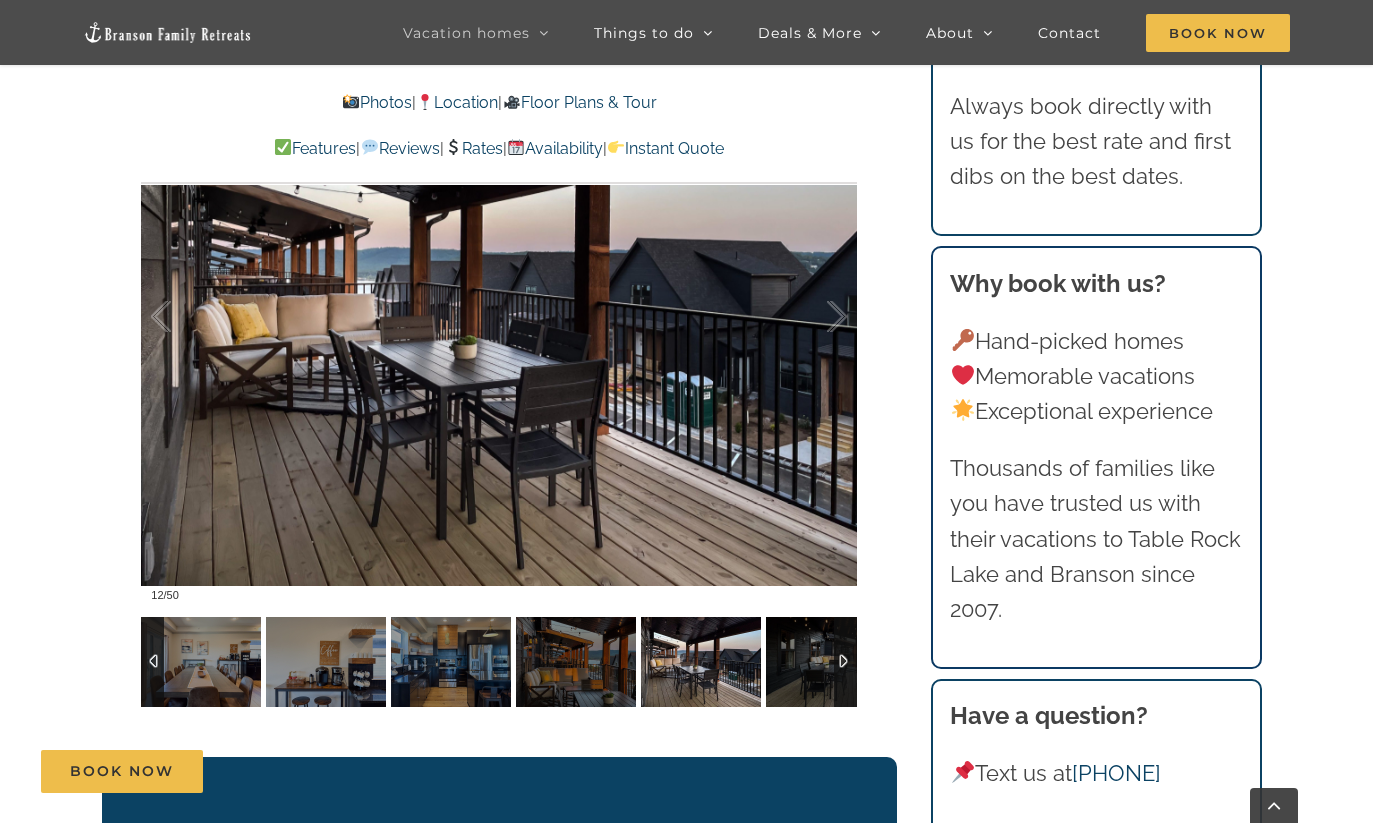 click at bounding box center [701, 662] 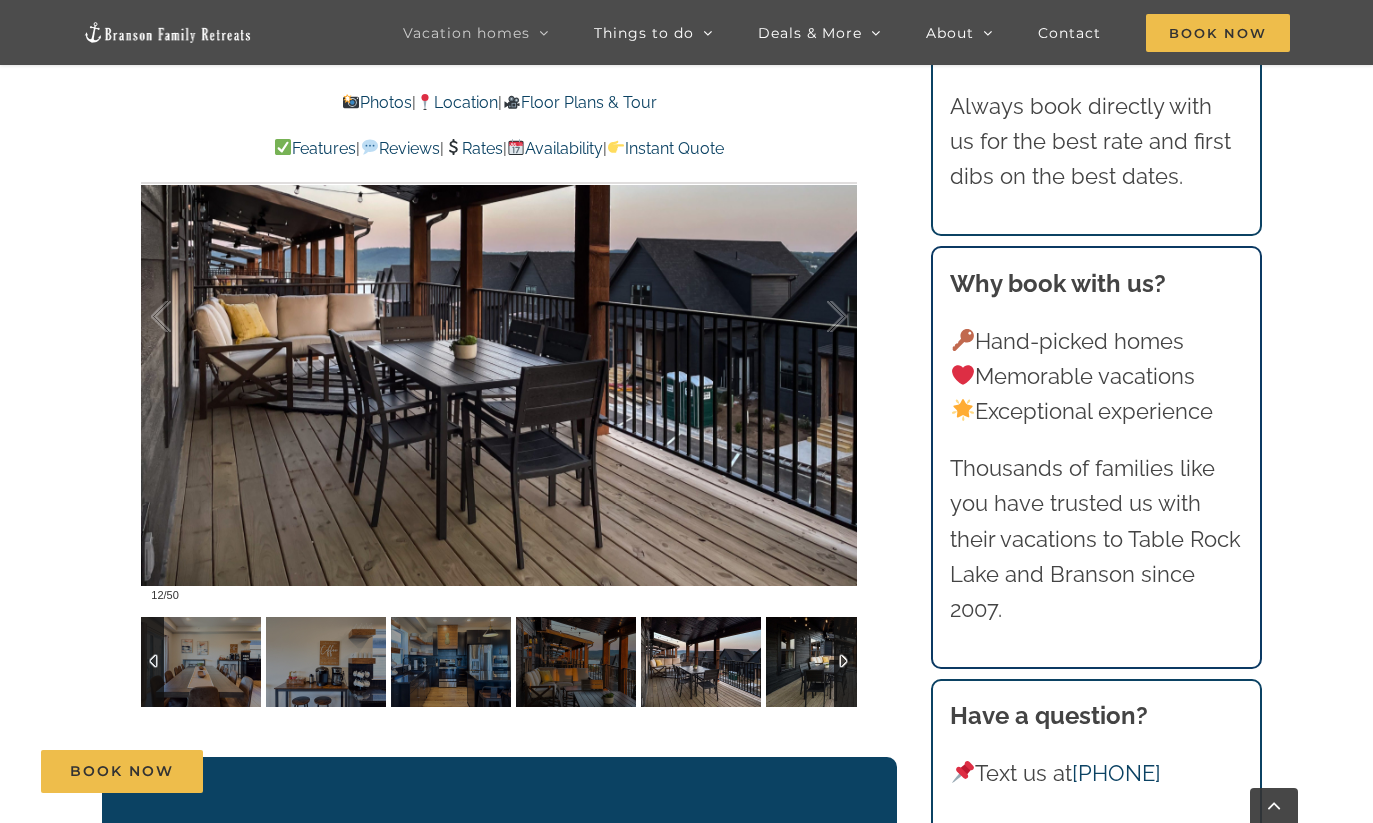 click at bounding box center [826, 662] 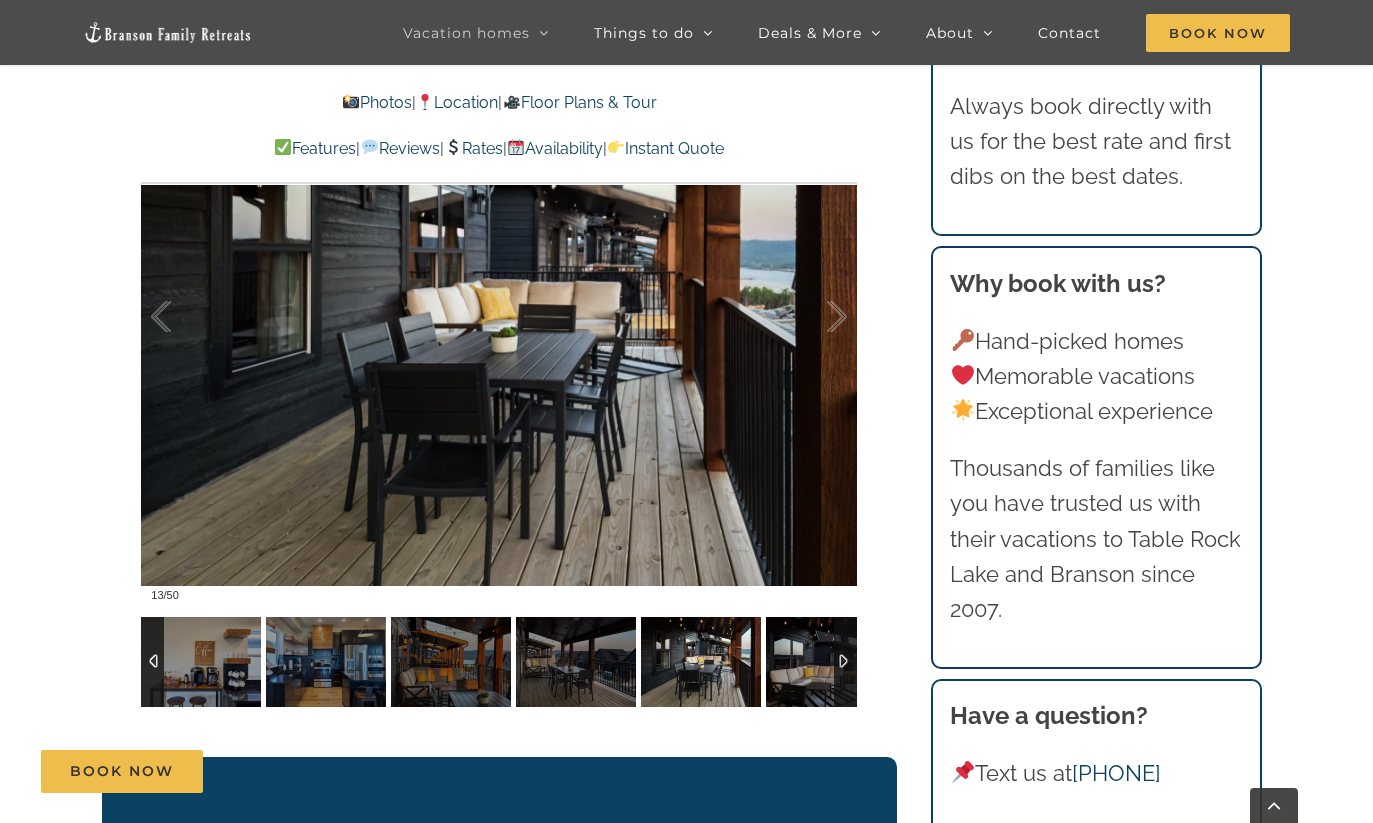 click at bounding box center (826, 662) 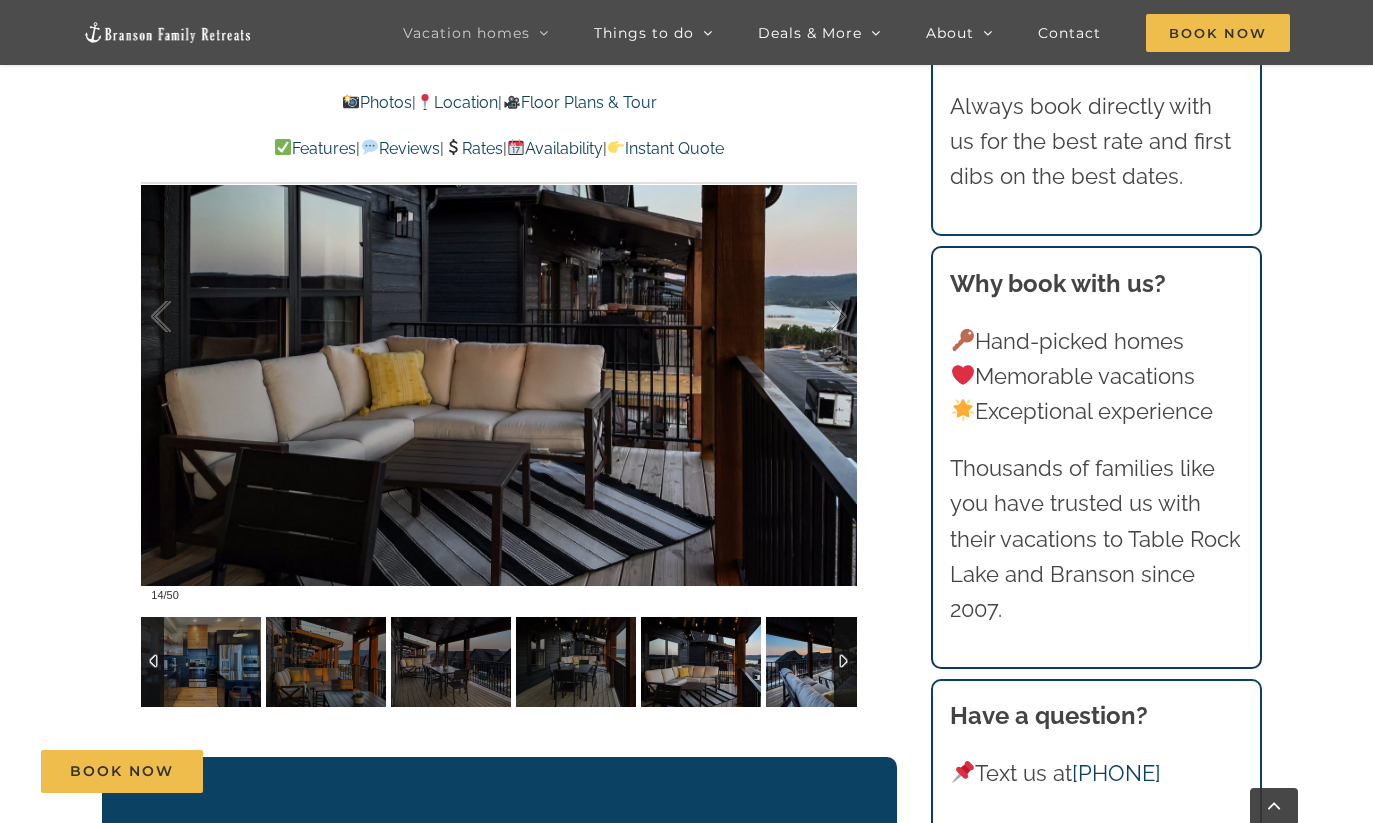 click at bounding box center [826, 662] 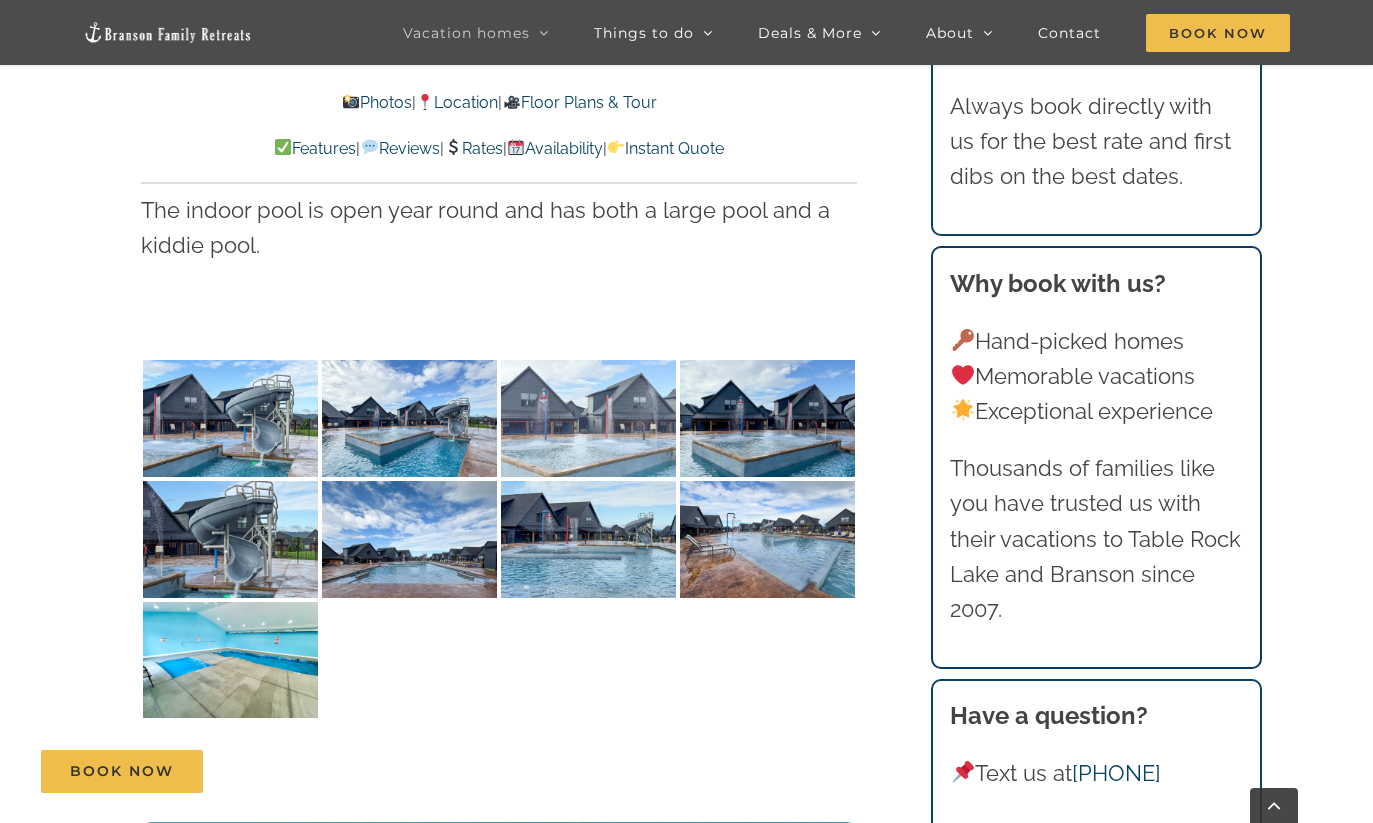scroll, scrollTop: 5461, scrollLeft: 0, axis: vertical 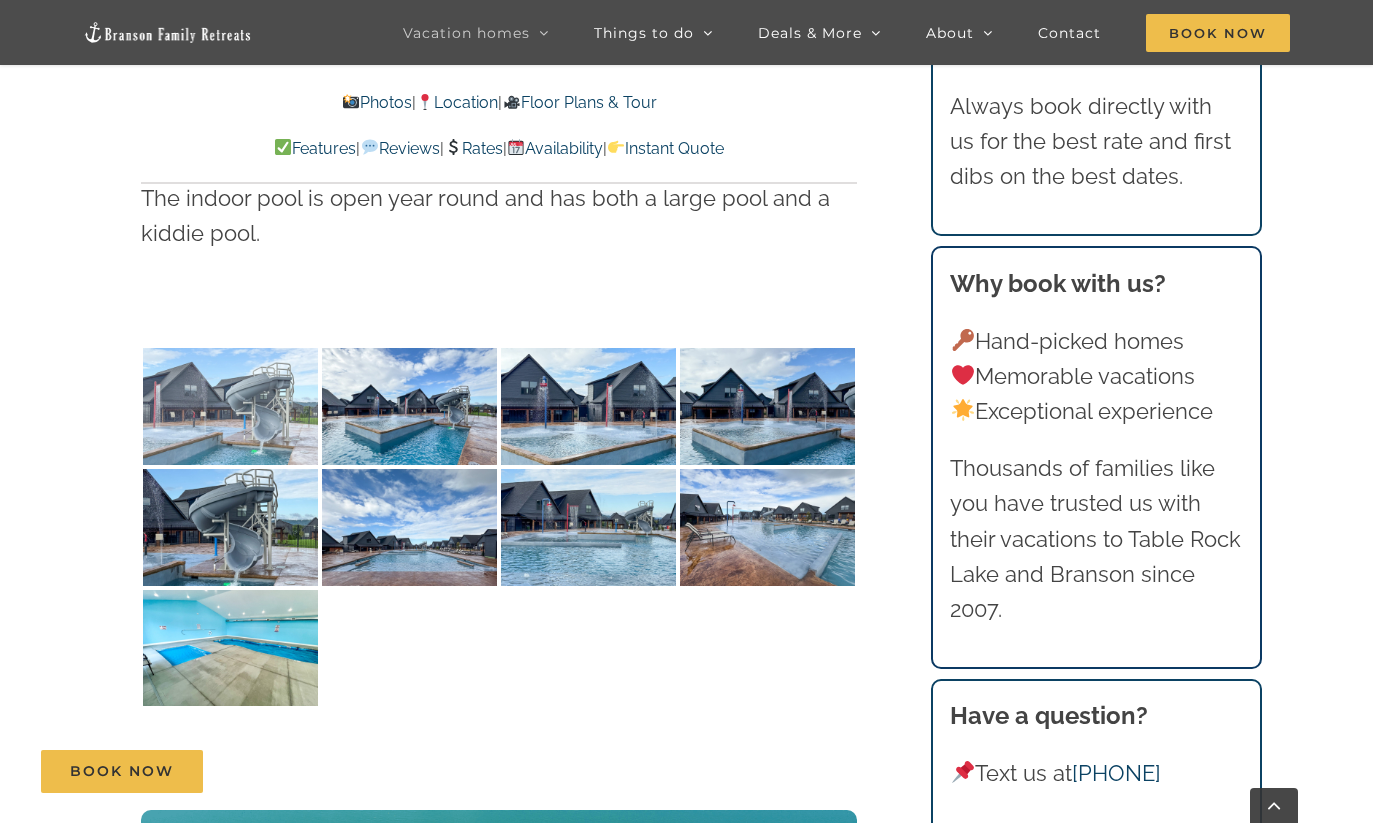 click at bounding box center [230, 406] 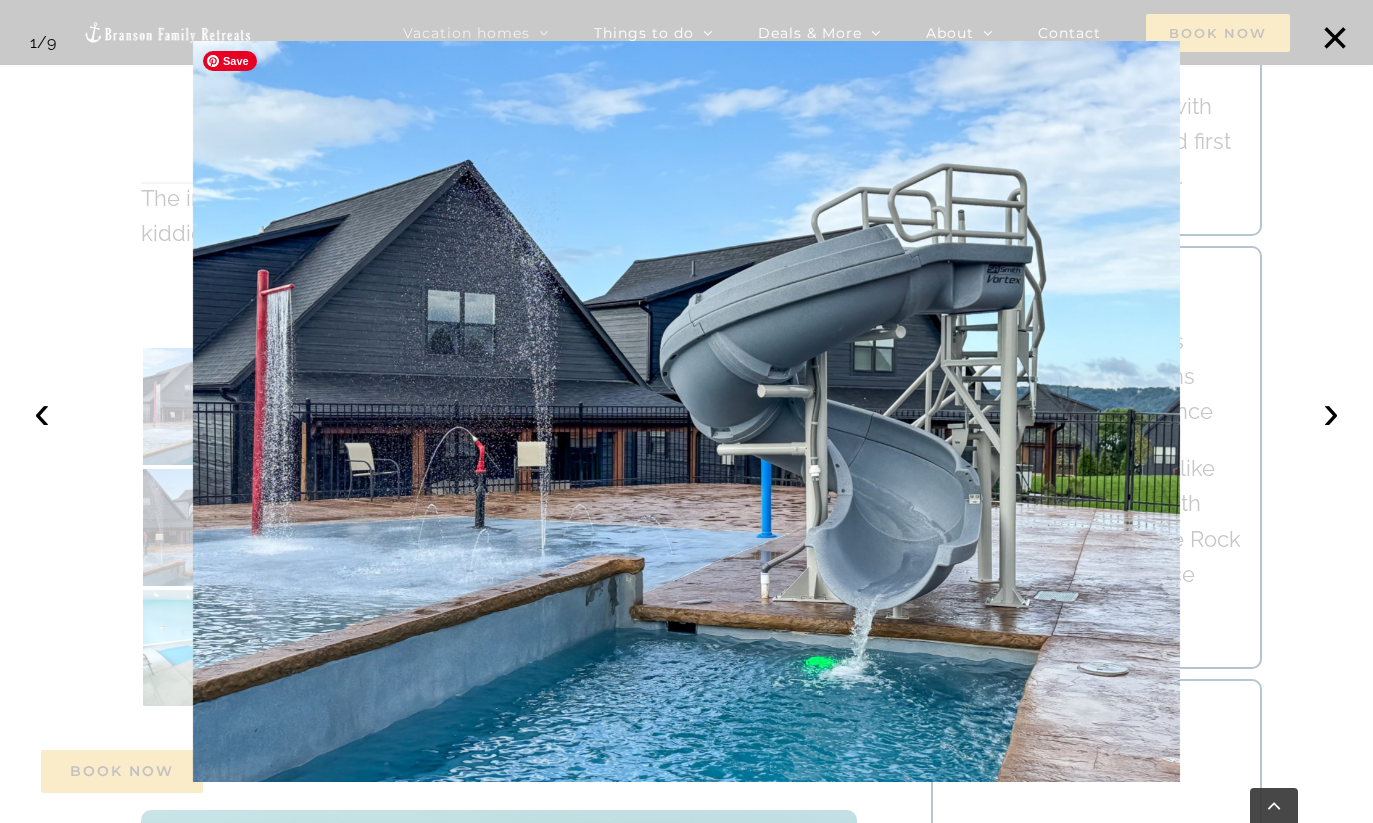 click at bounding box center (687, 411) 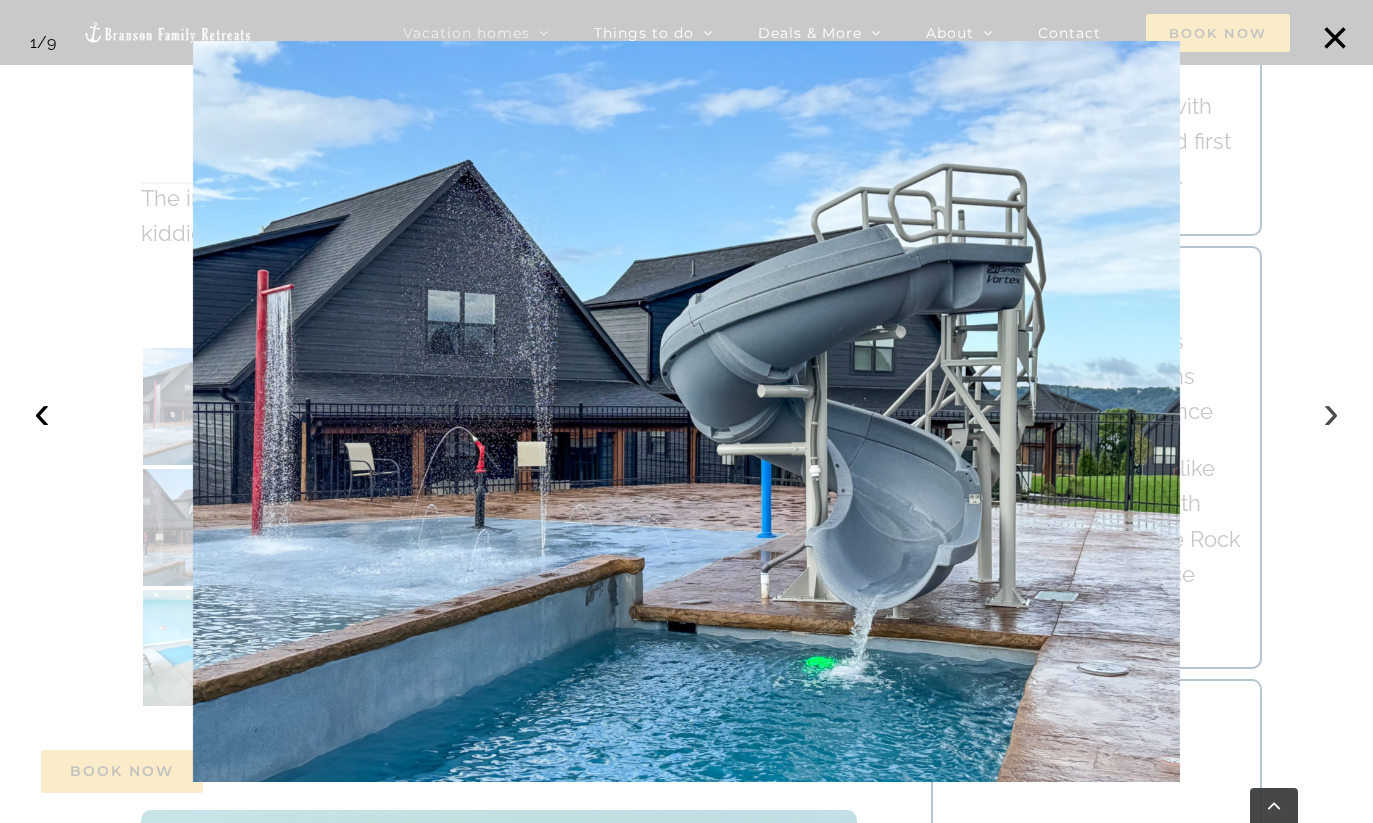 click on "›" at bounding box center (1331, 412) 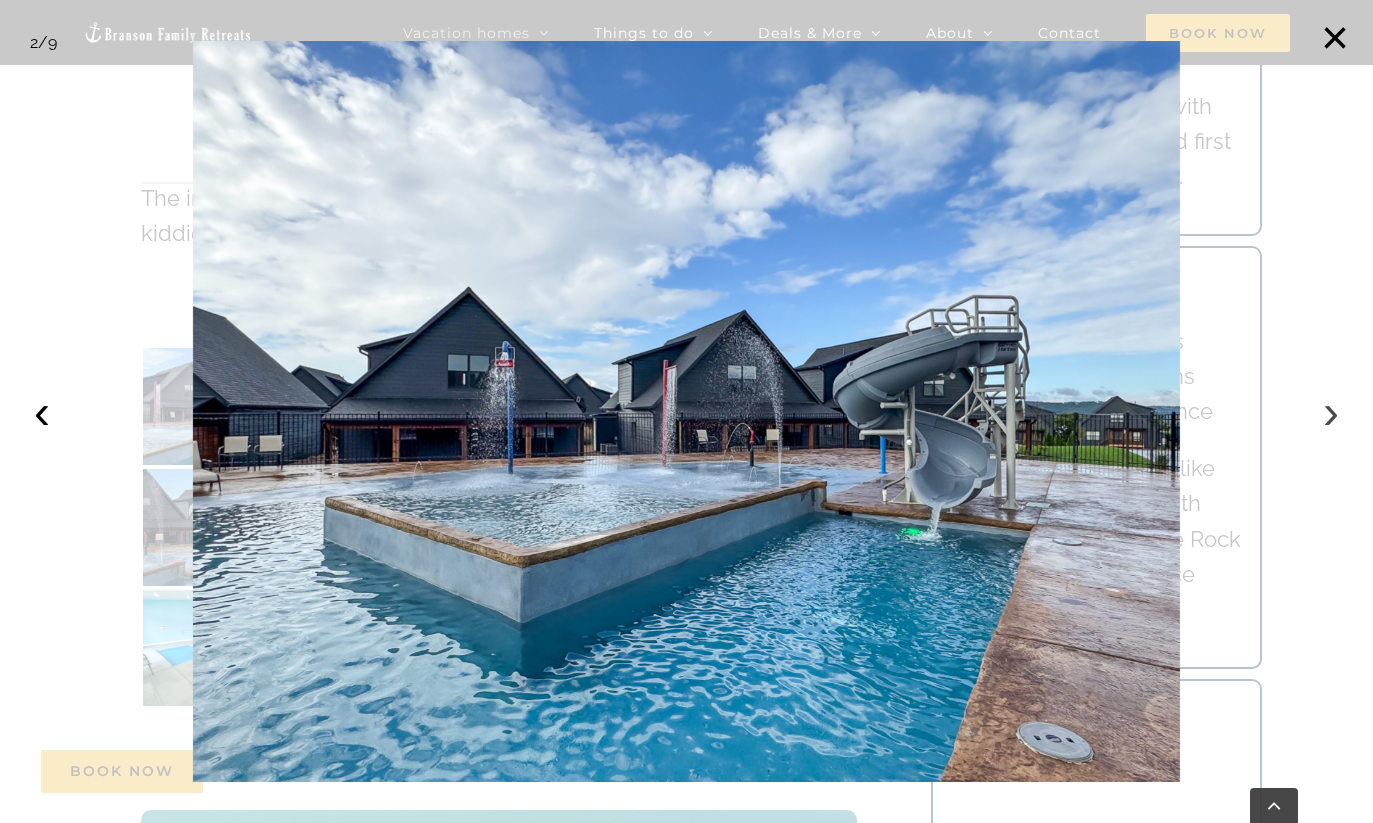 click on "›" at bounding box center [1331, 412] 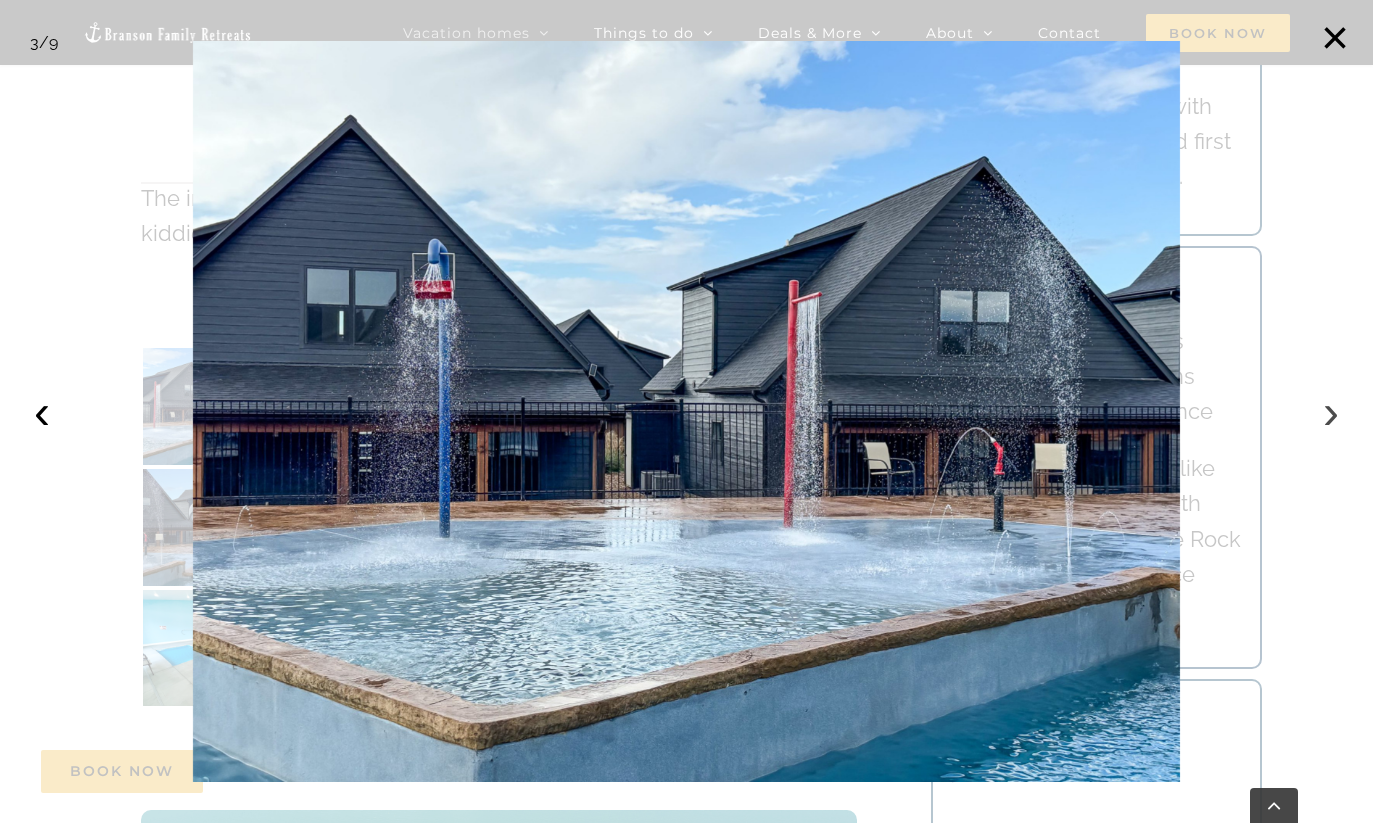 click on "›" at bounding box center [1331, 412] 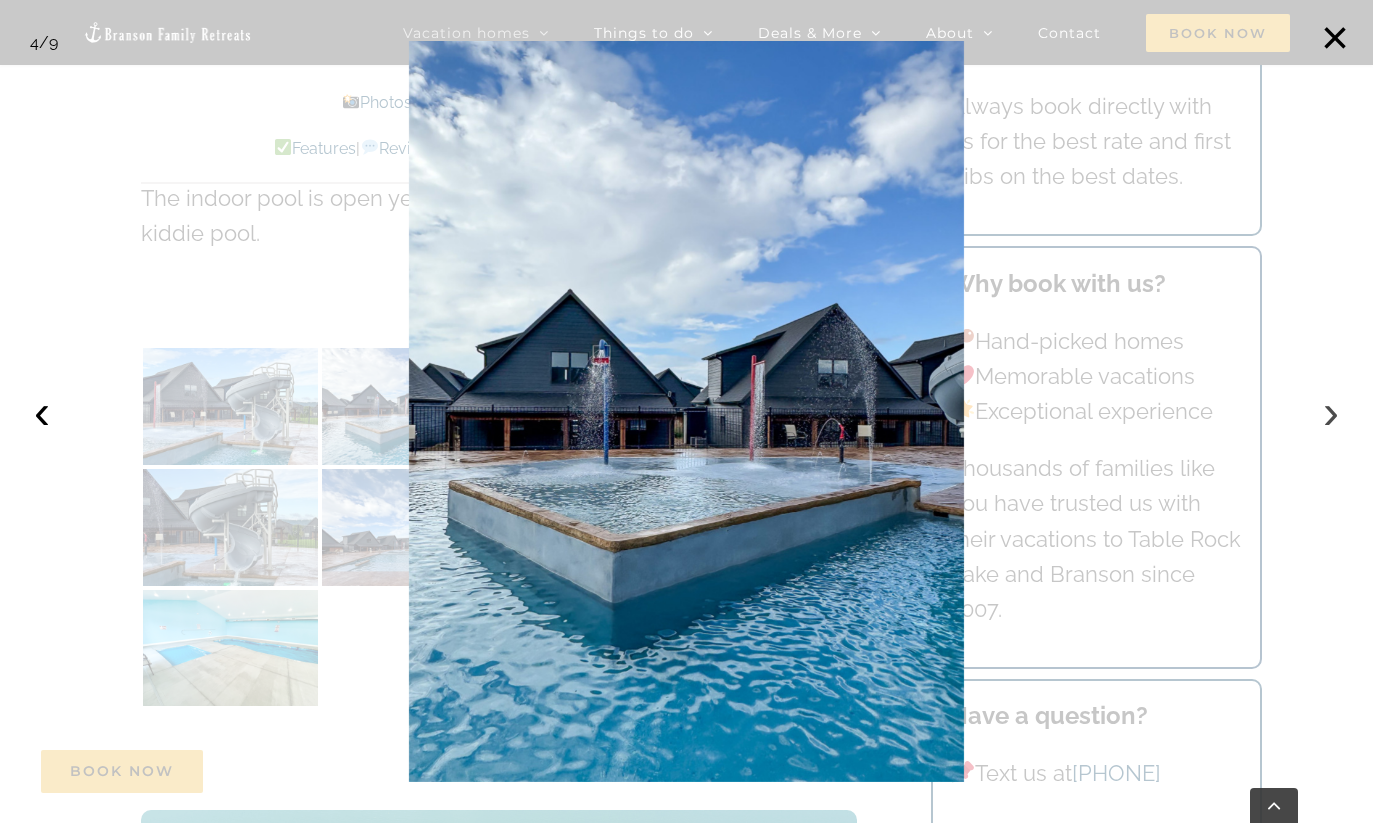 click on "›" at bounding box center [1331, 412] 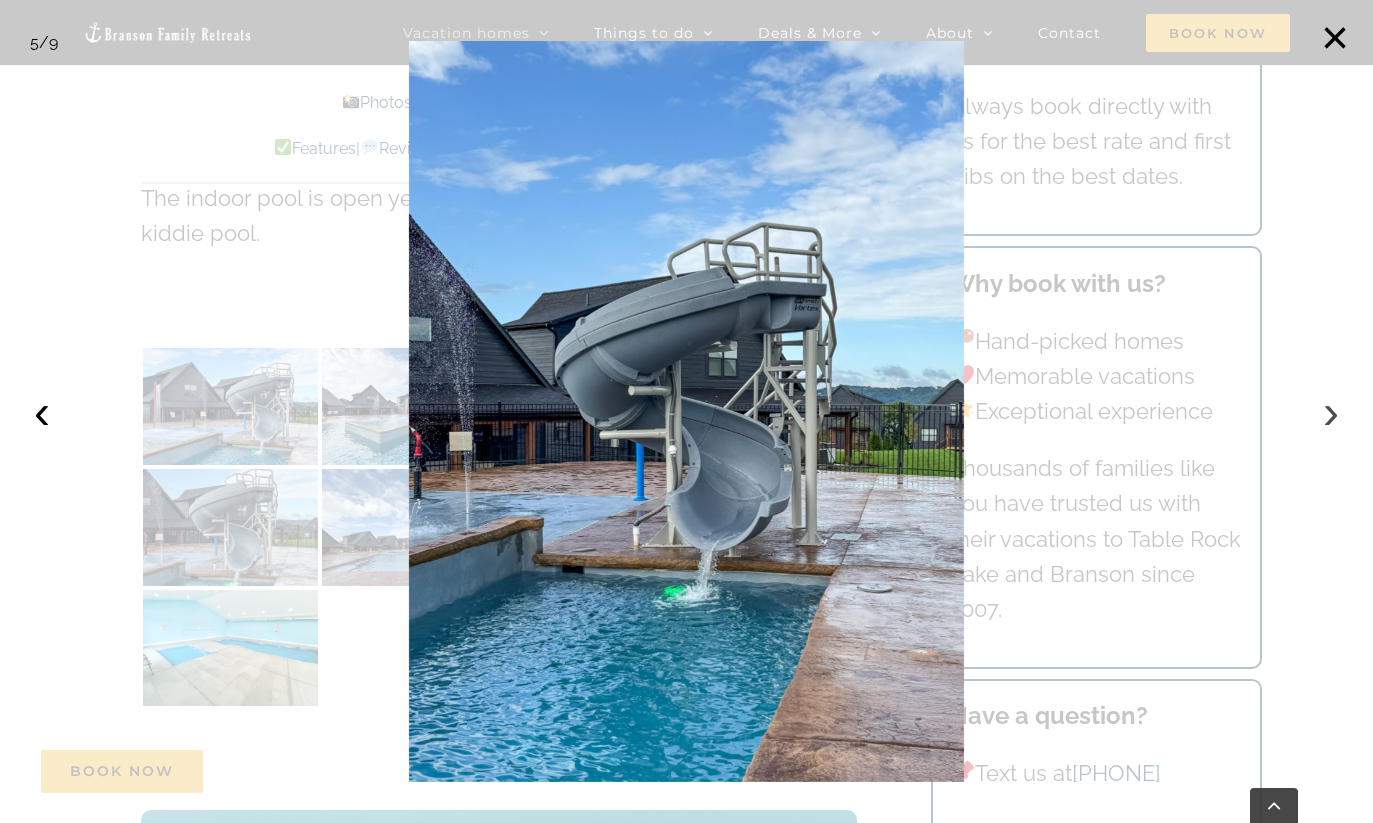 click on "›" at bounding box center [1331, 412] 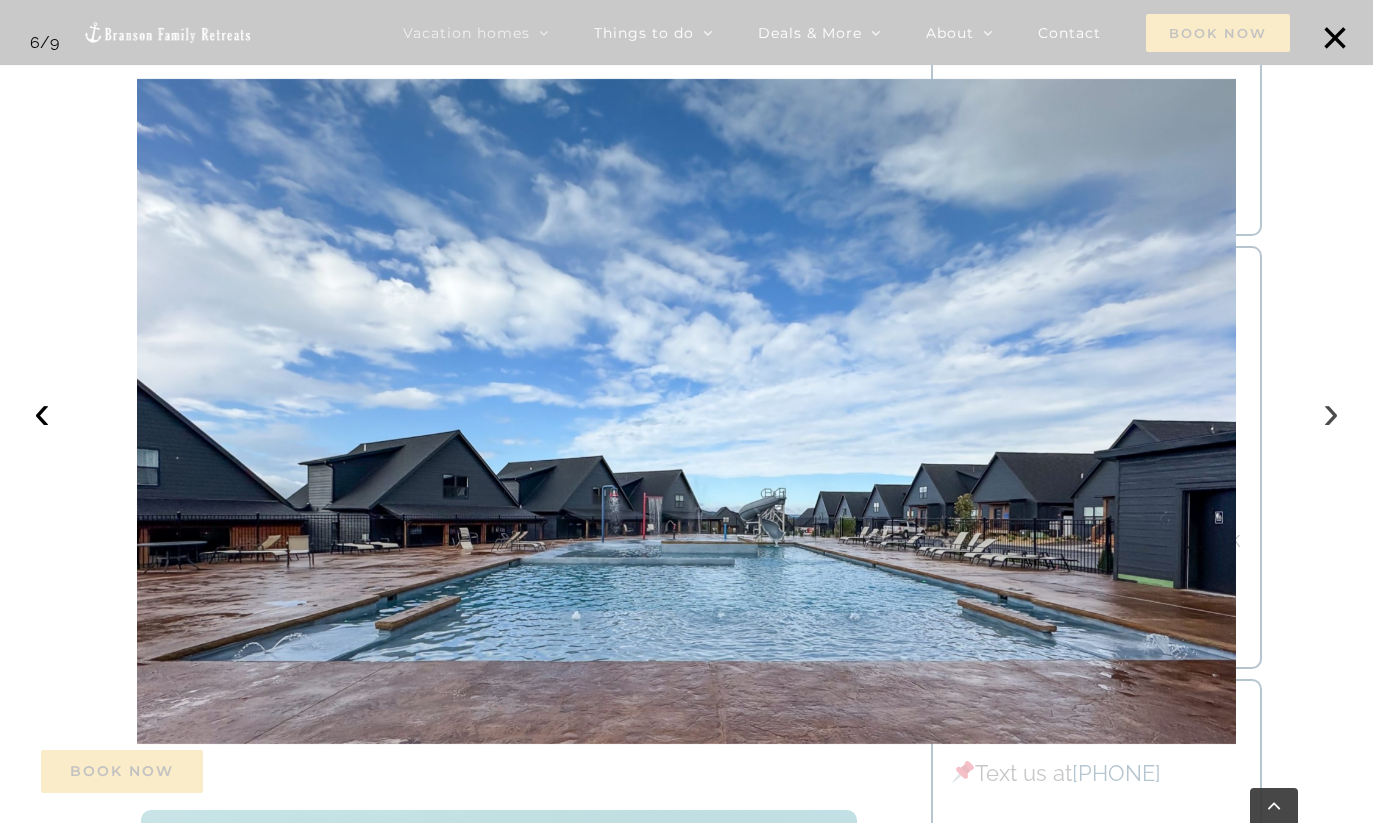 click on "›" at bounding box center (1331, 412) 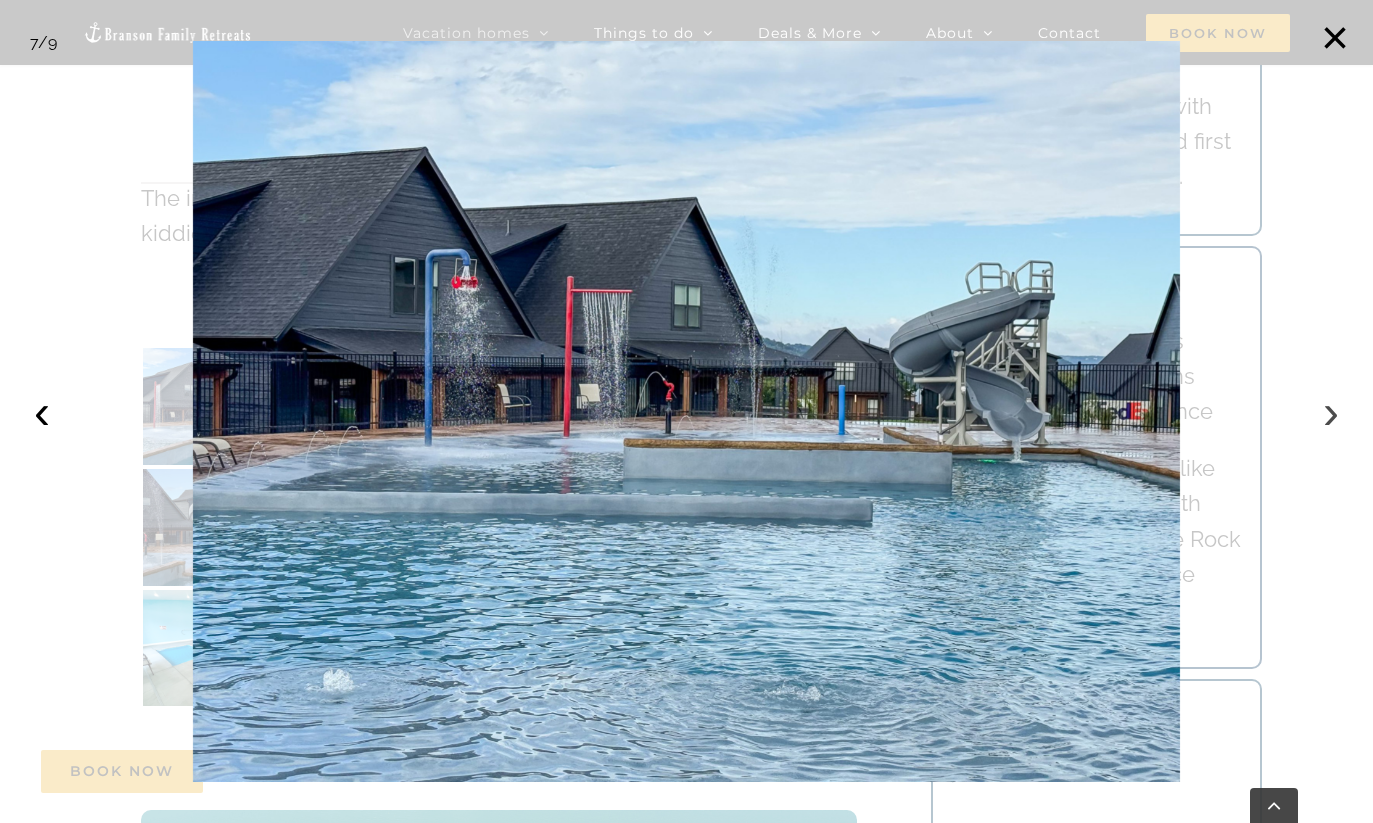 click on "›" at bounding box center (1331, 412) 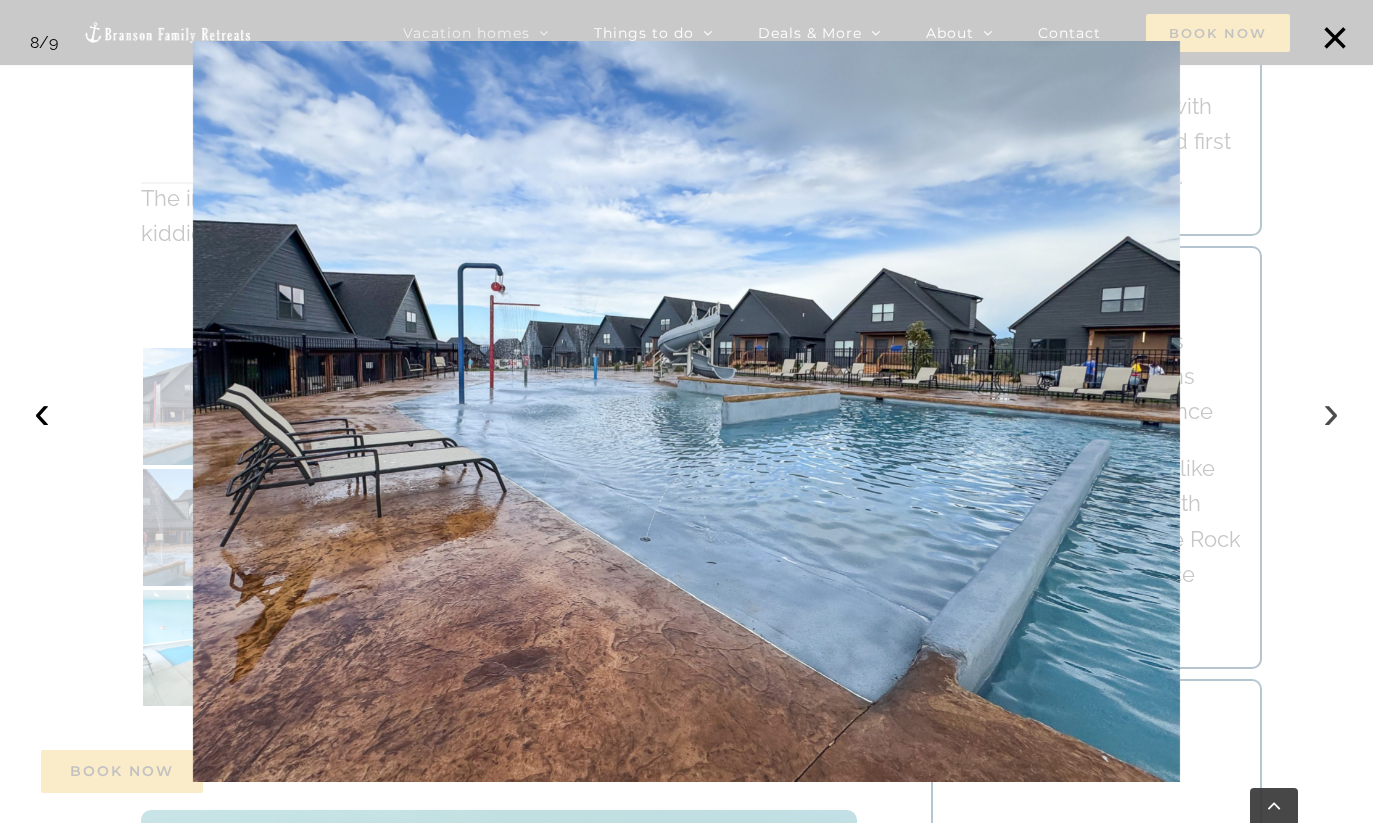 click on "›" at bounding box center (1331, 412) 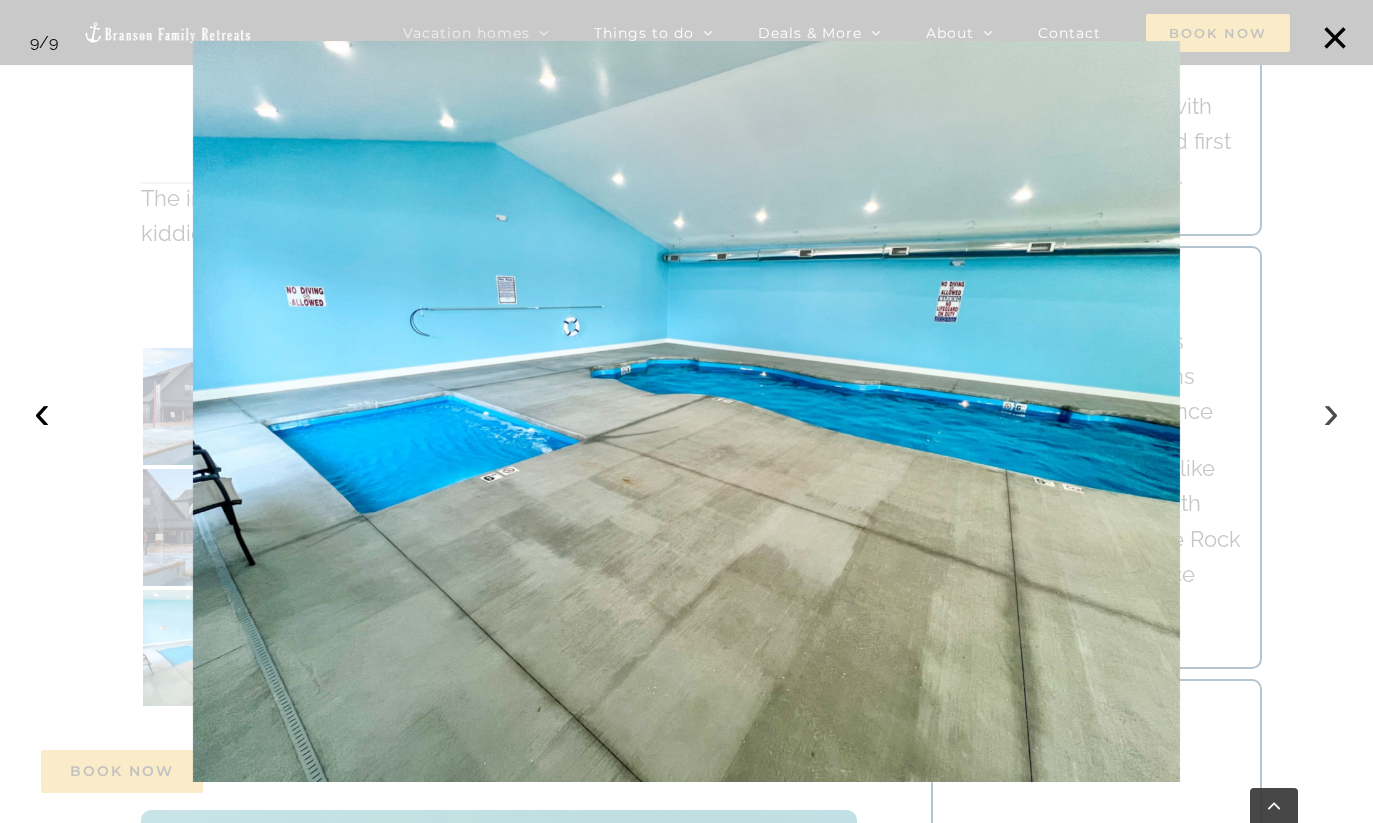 click on "›" at bounding box center (1331, 412) 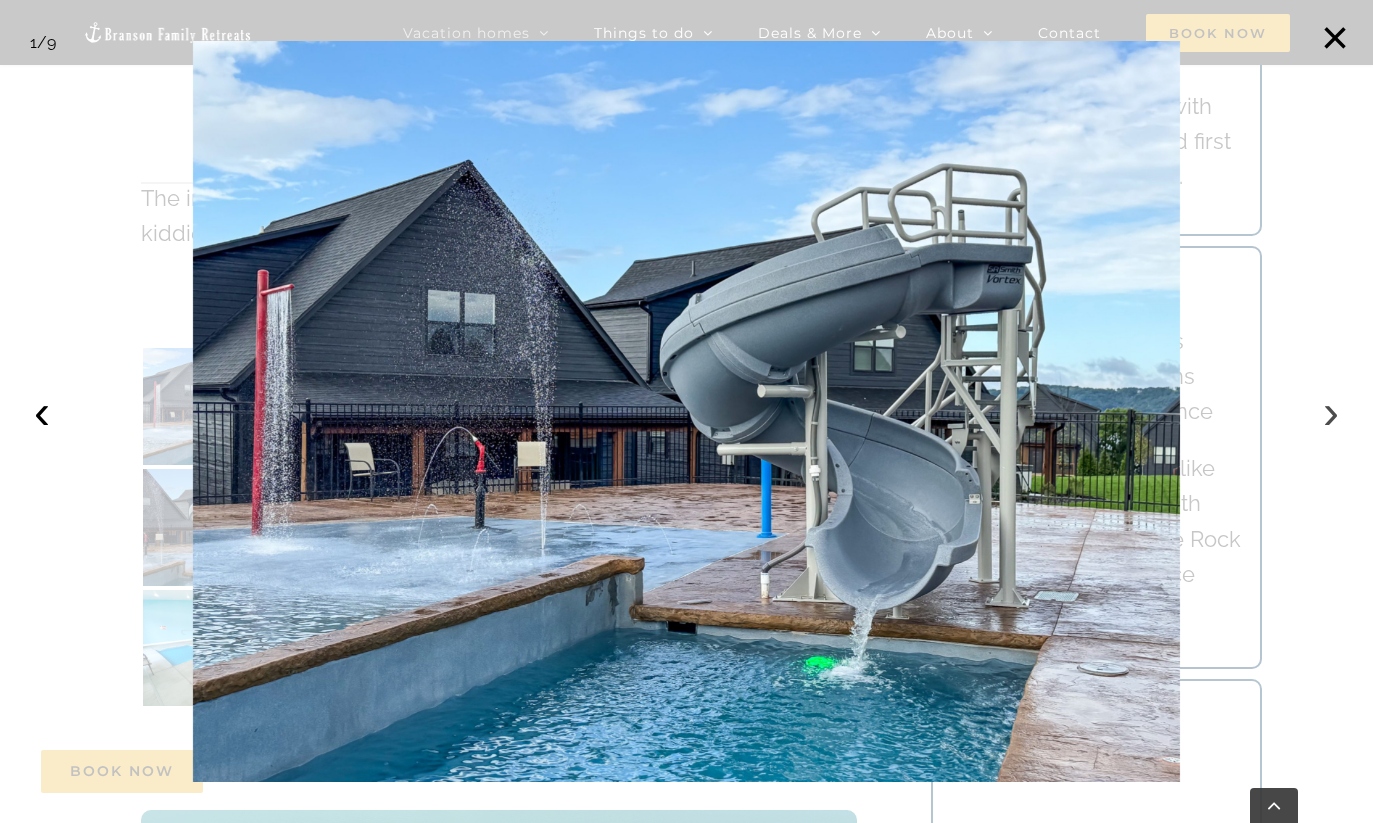 click on "›" at bounding box center [1331, 412] 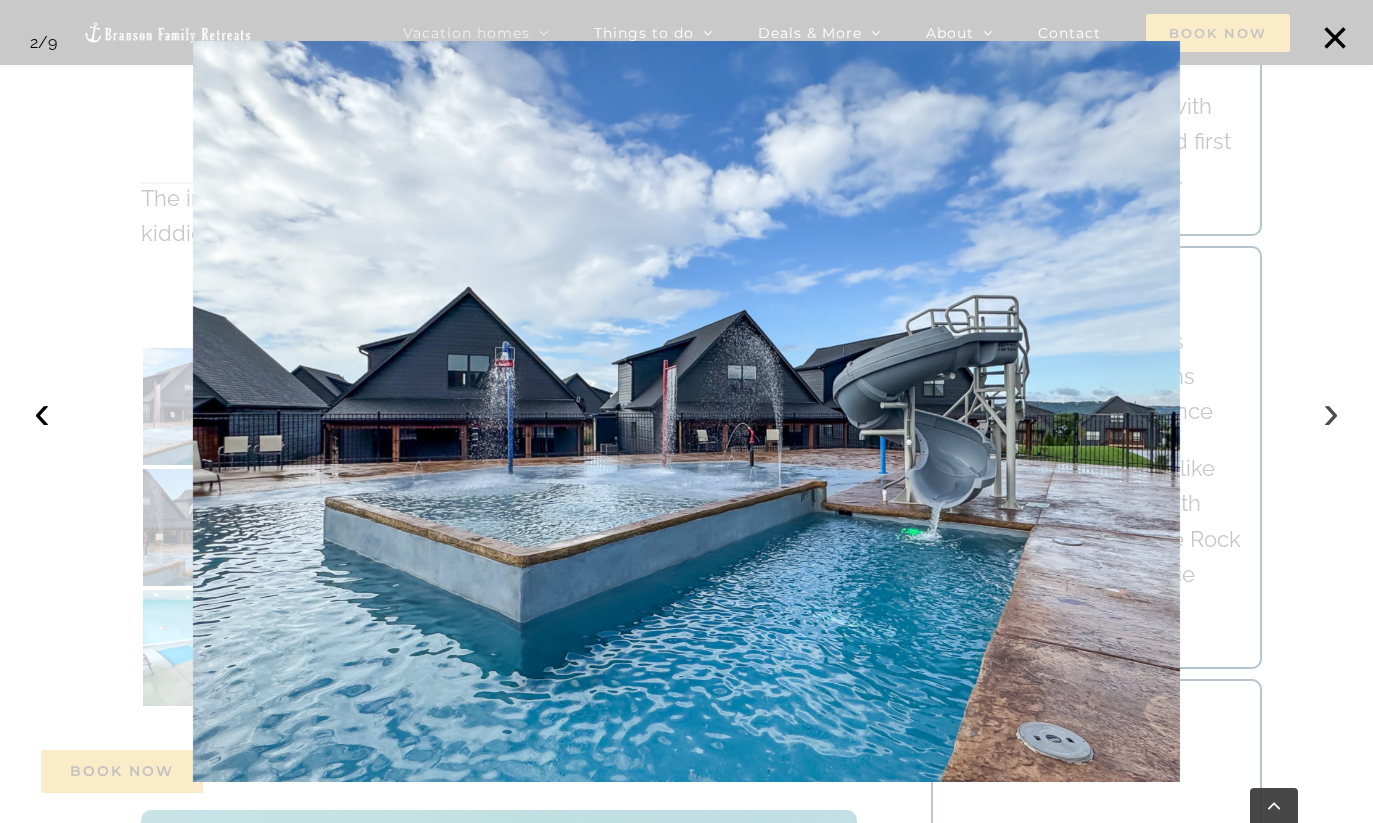 click on "›" at bounding box center [1331, 412] 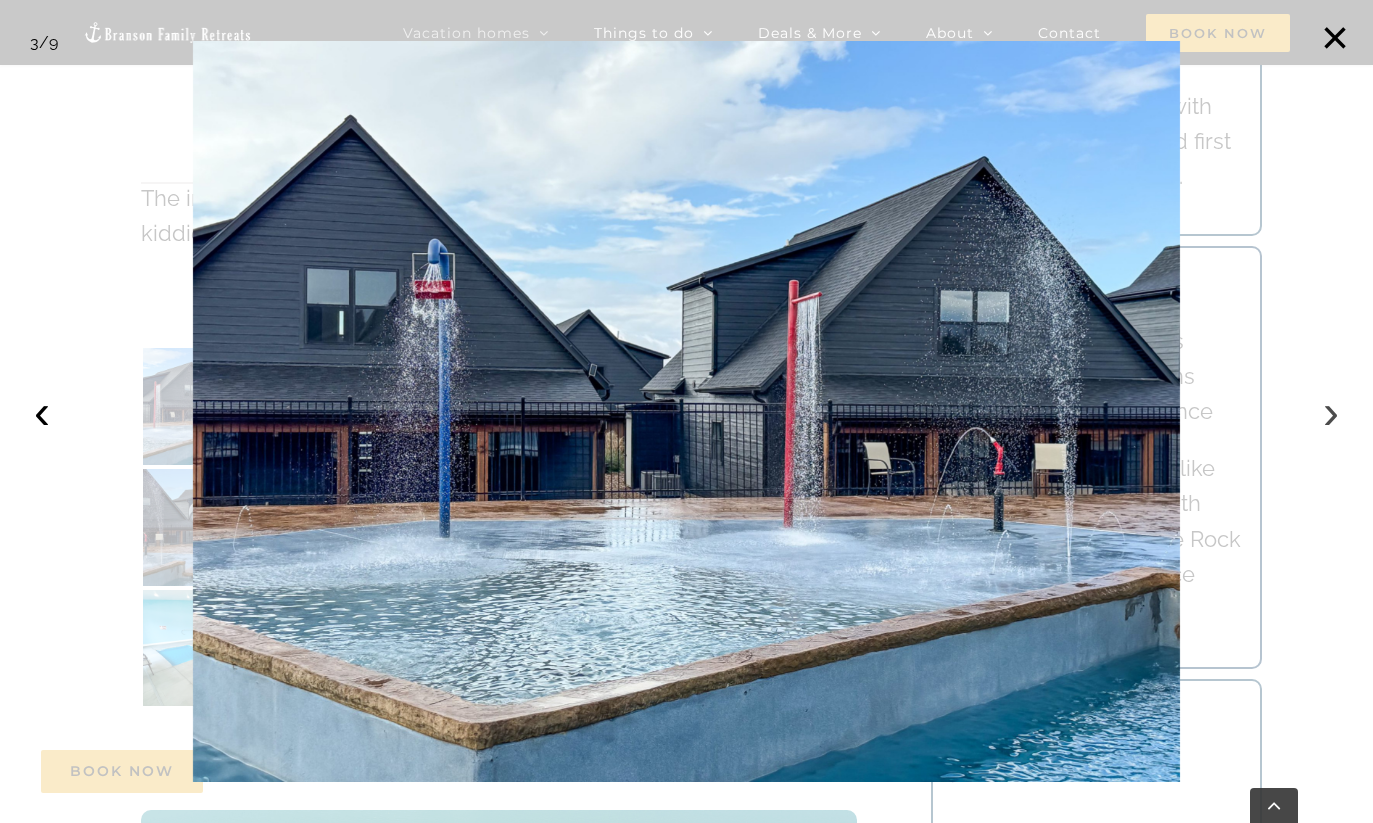 click on "›" at bounding box center (1331, 412) 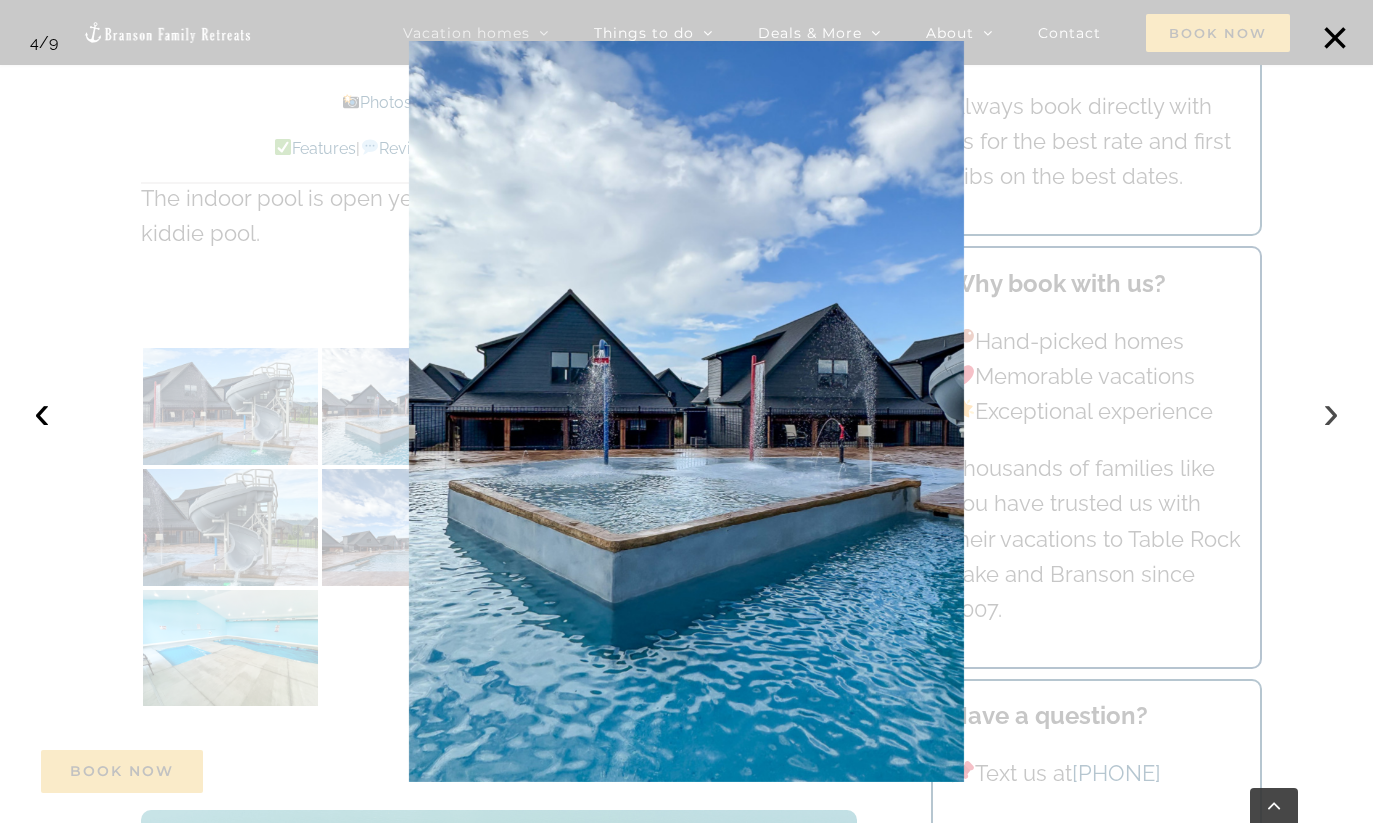 click on "›" at bounding box center (1331, 412) 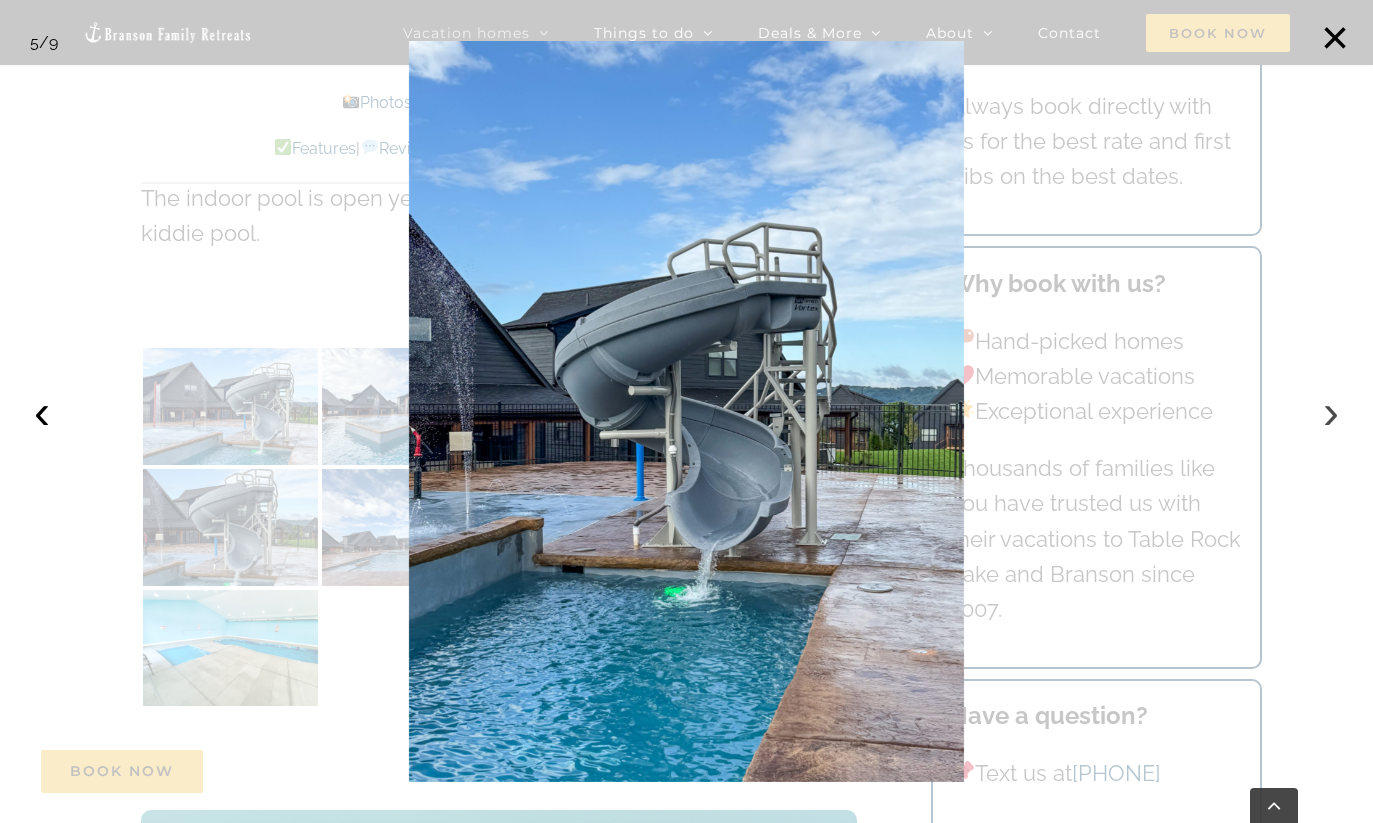 click on "›" at bounding box center (1331, 412) 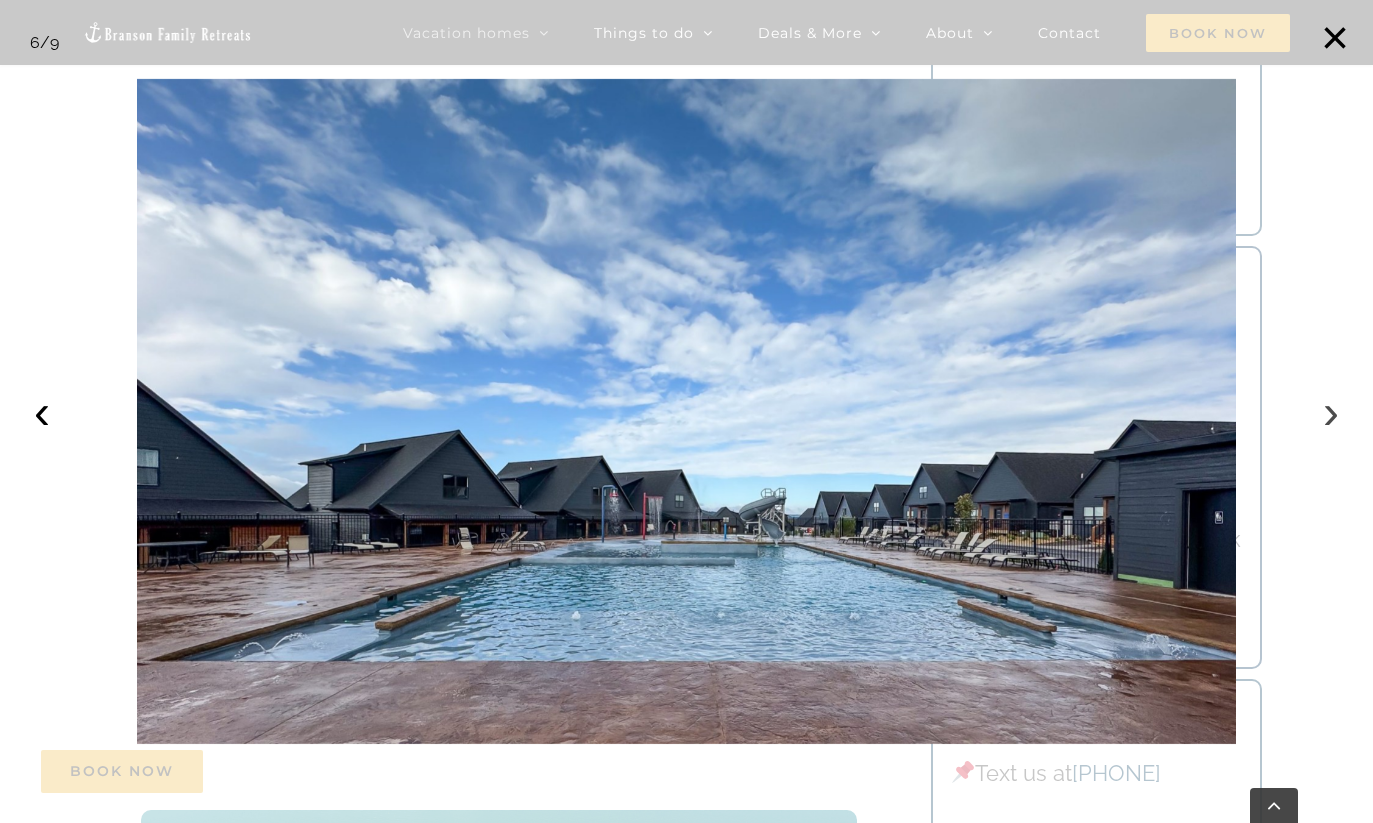 click on "›" at bounding box center [1331, 412] 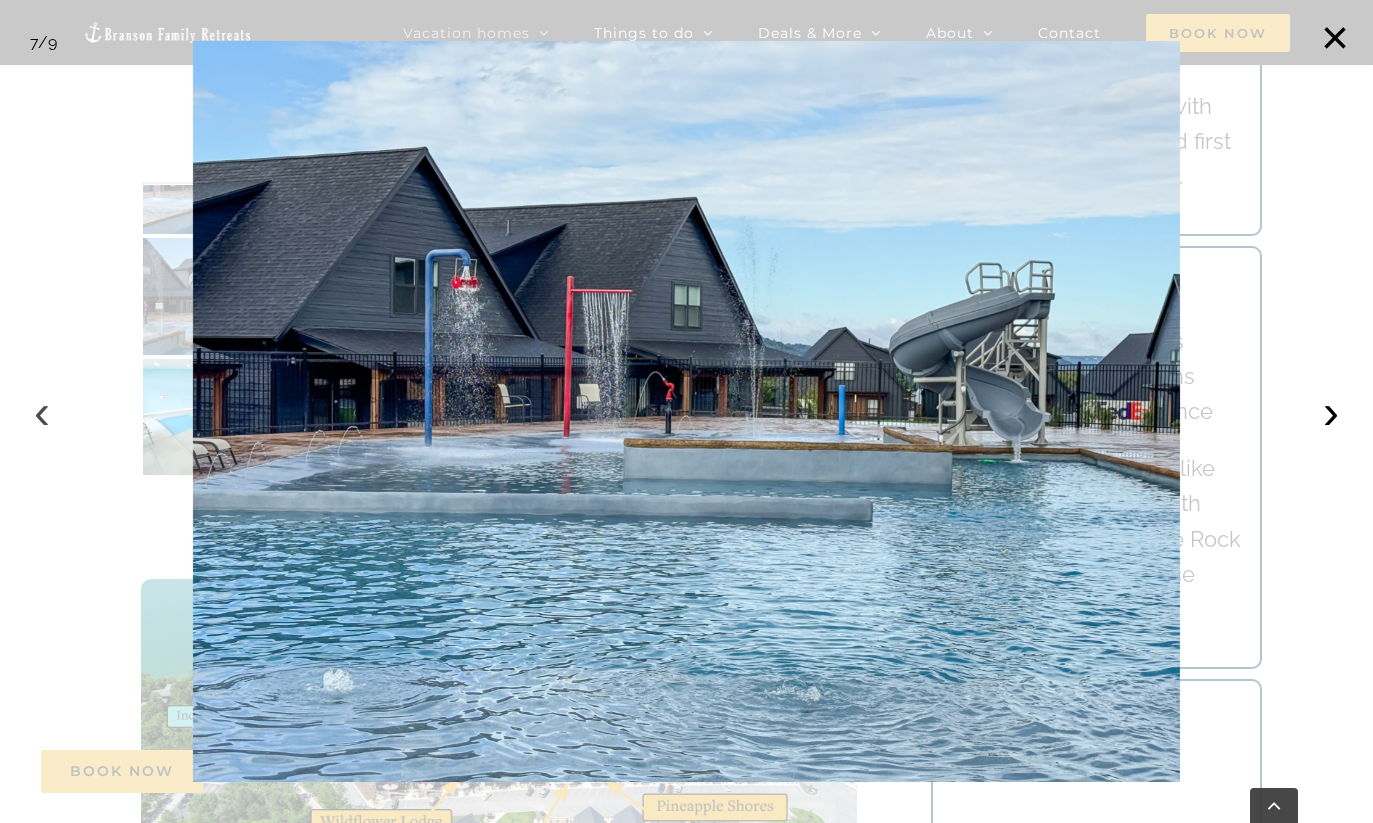 scroll, scrollTop: 5698, scrollLeft: 0, axis: vertical 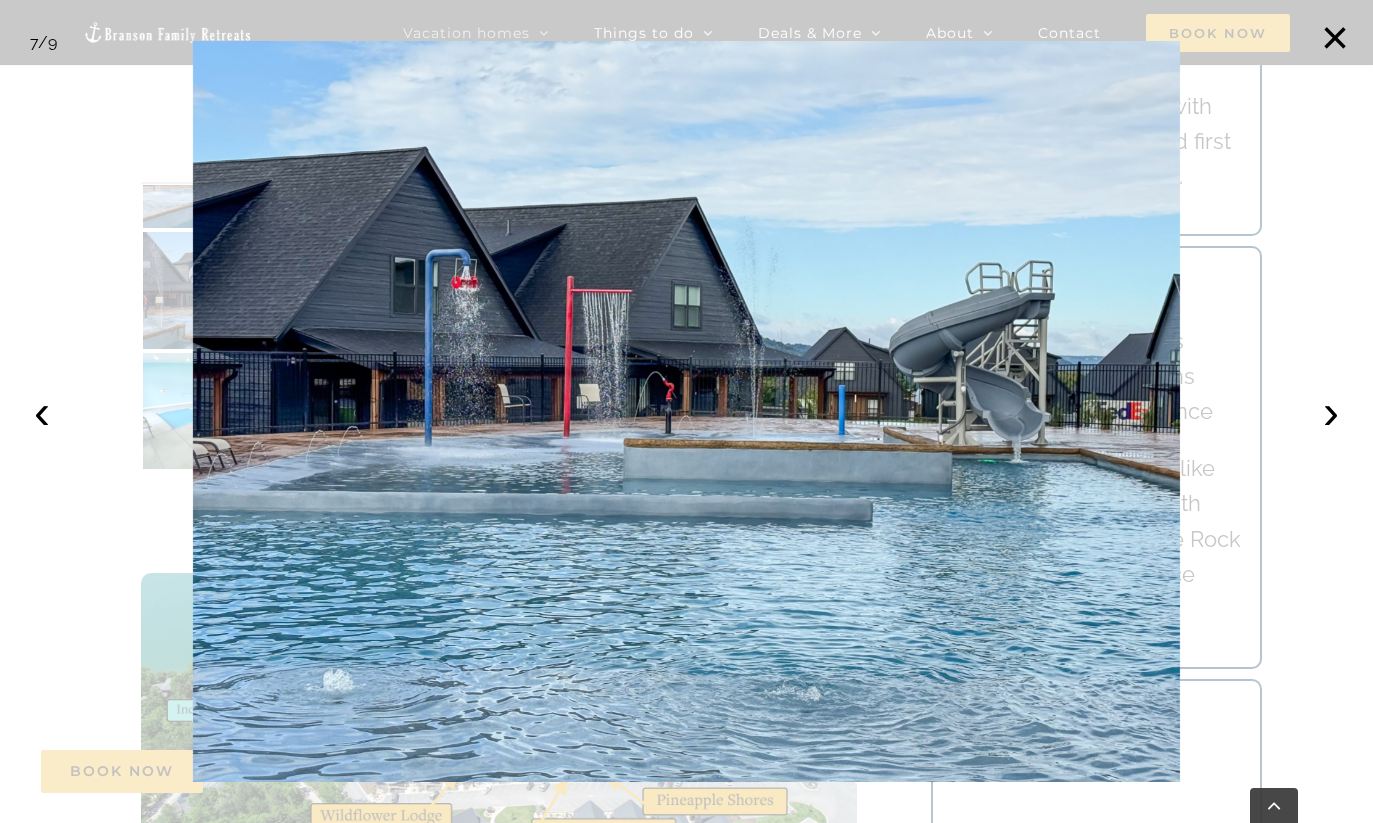 drag, startPoint x: 39, startPoint y: 402, endPoint x: 50, endPoint y: 376, distance: 28.231188 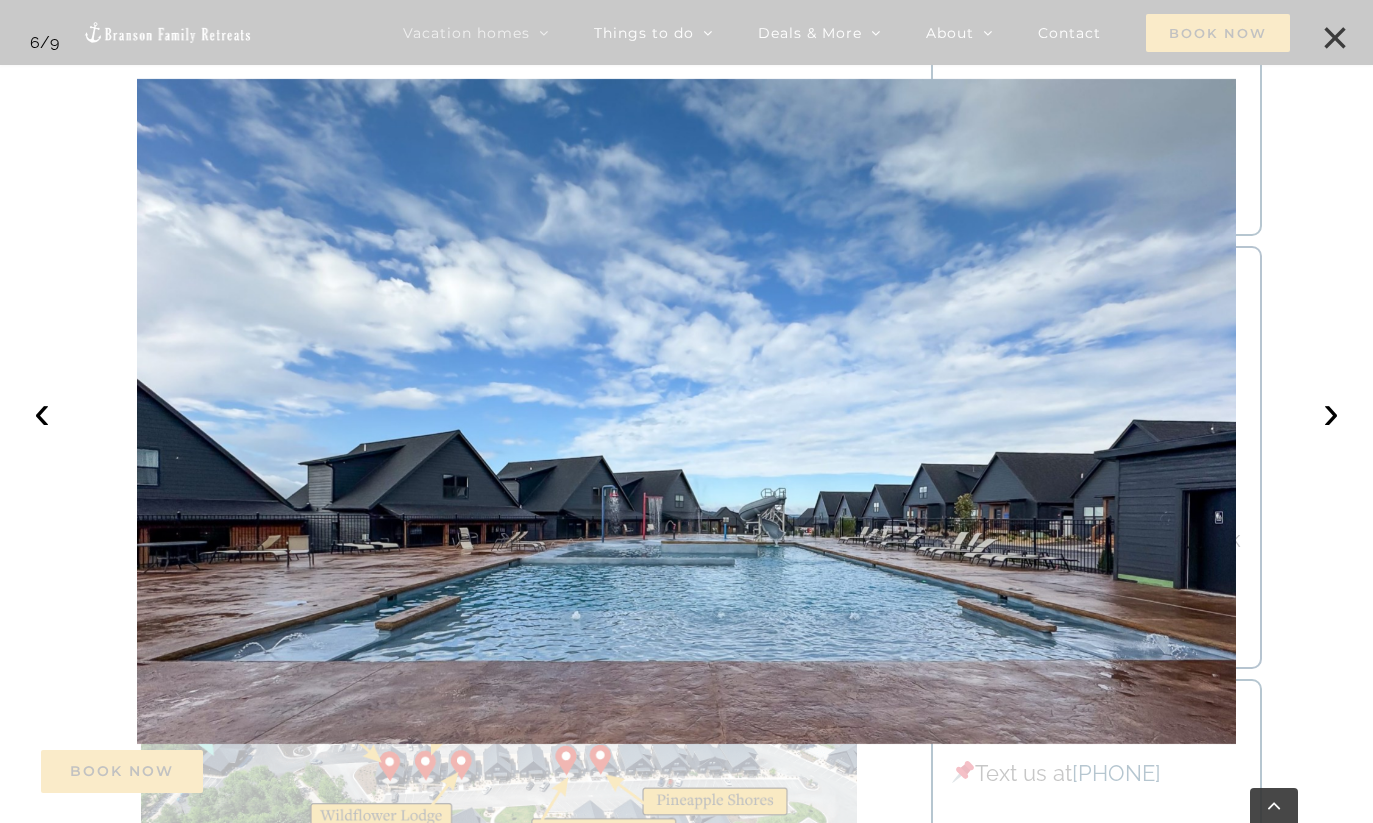 click on "×" at bounding box center (1335, 38) 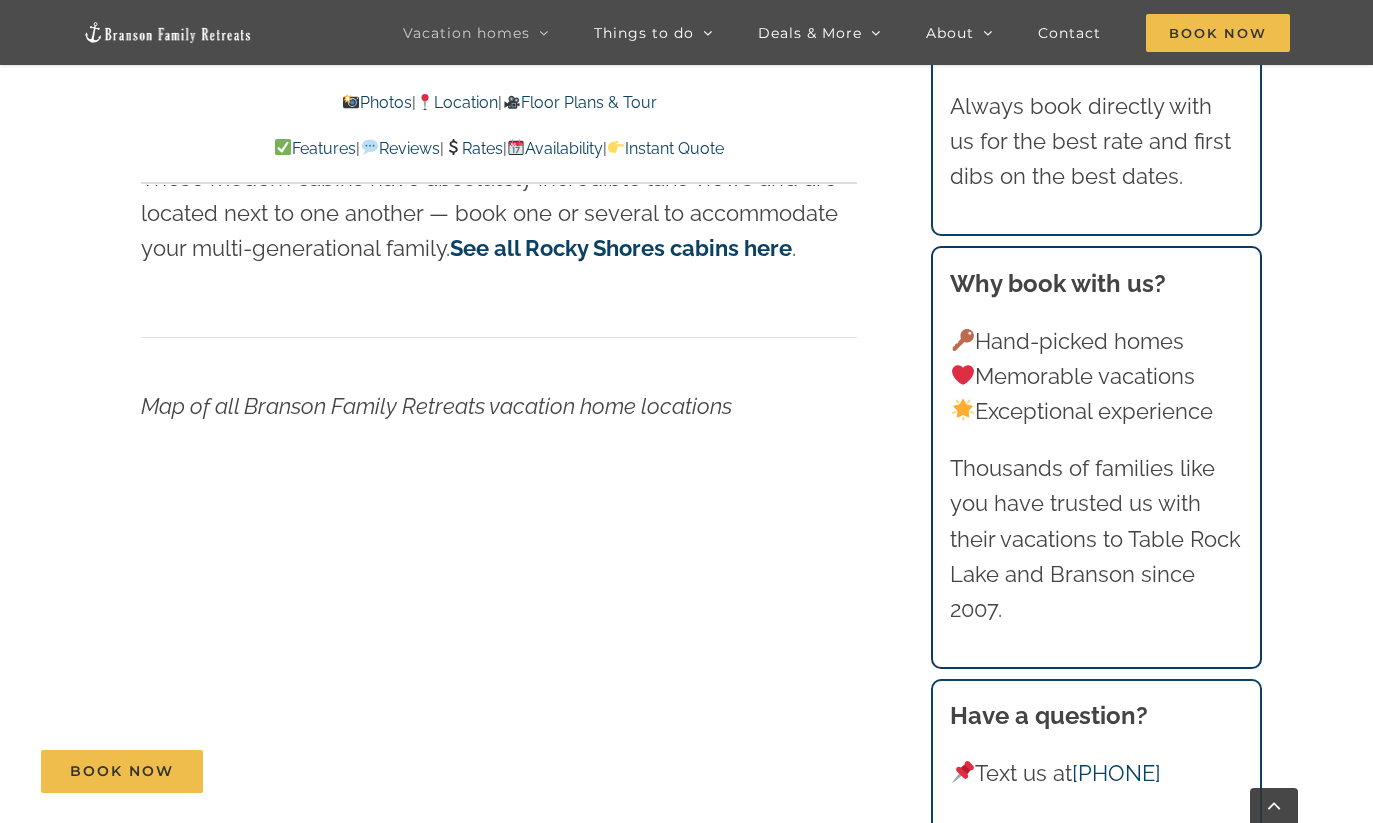 scroll, scrollTop: 7154, scrollLeft: 0, axis: vertical 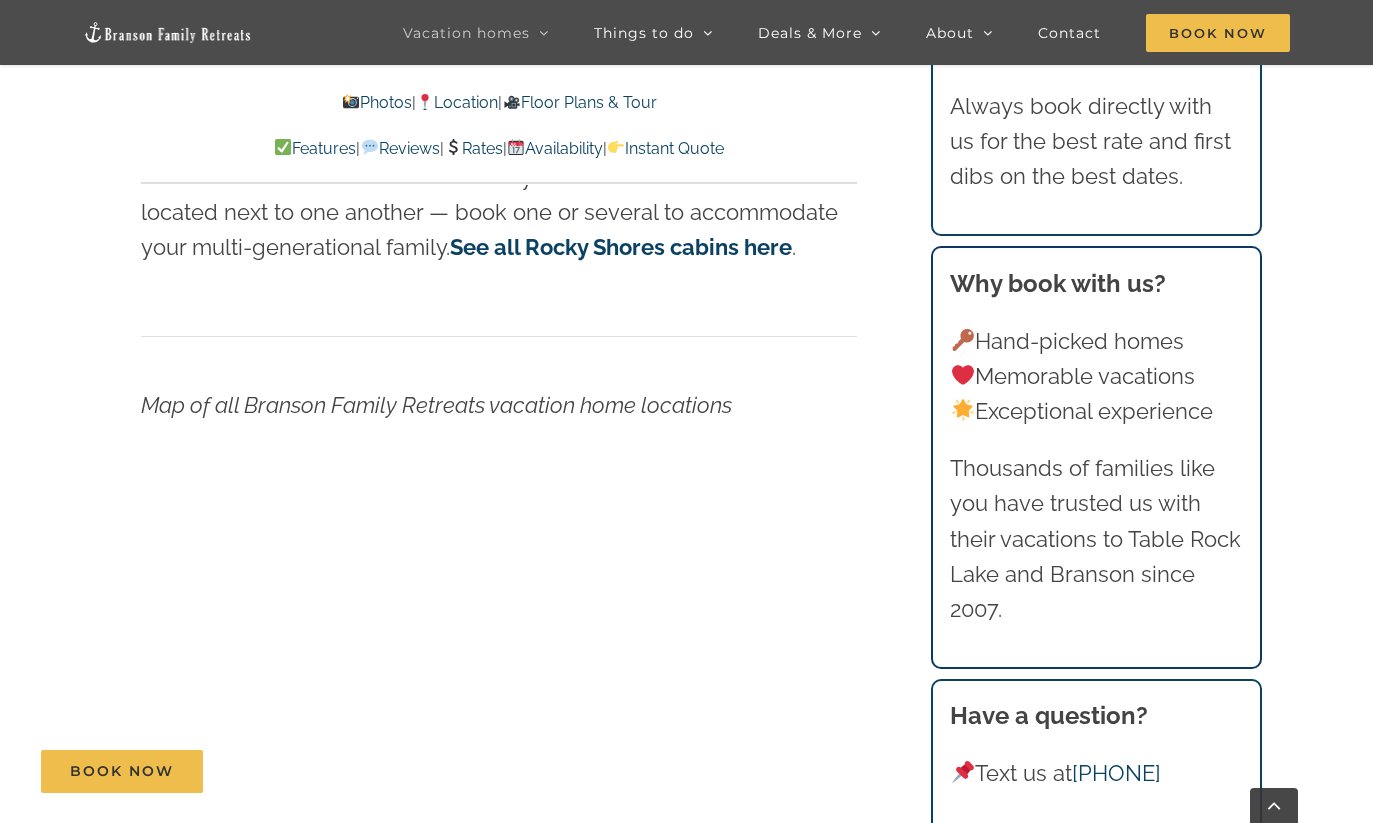 click on "Map of all Branson Family Retreats vacation home locations" at bounding box center (499, 594) 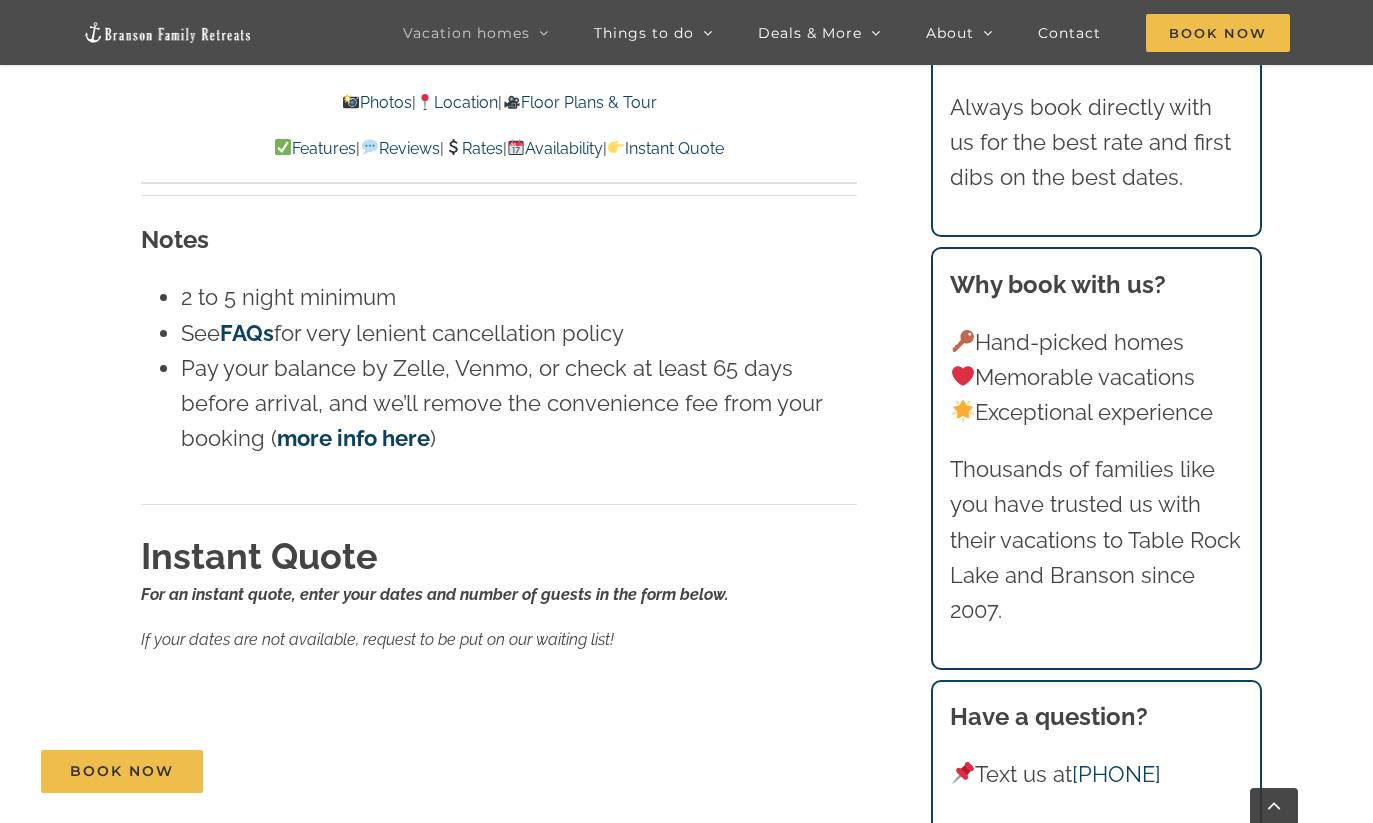 scroll, scrollTop: 14828, scrollLeft: 0, axis: vertical 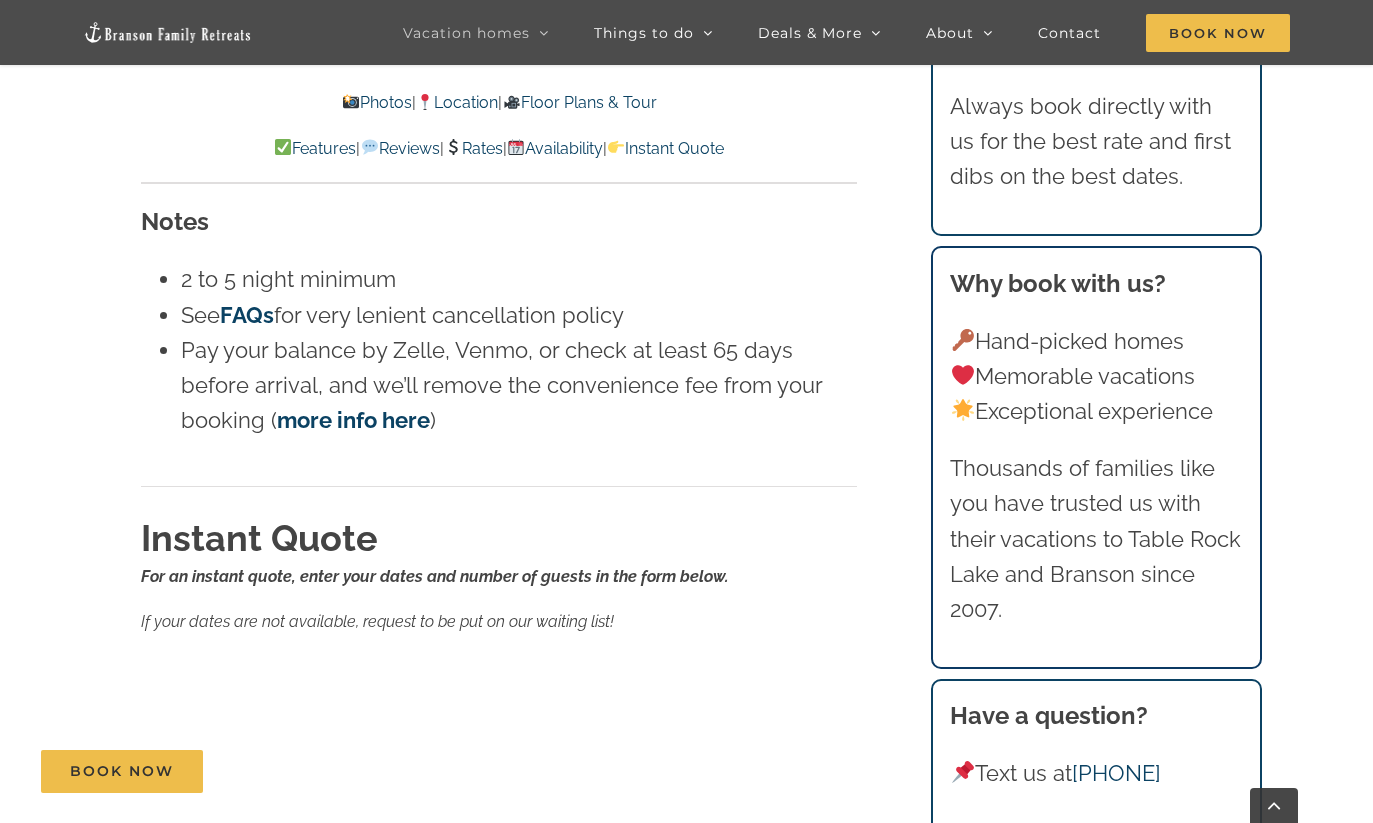 click on "FAQs" at bounding box center [247, 315] 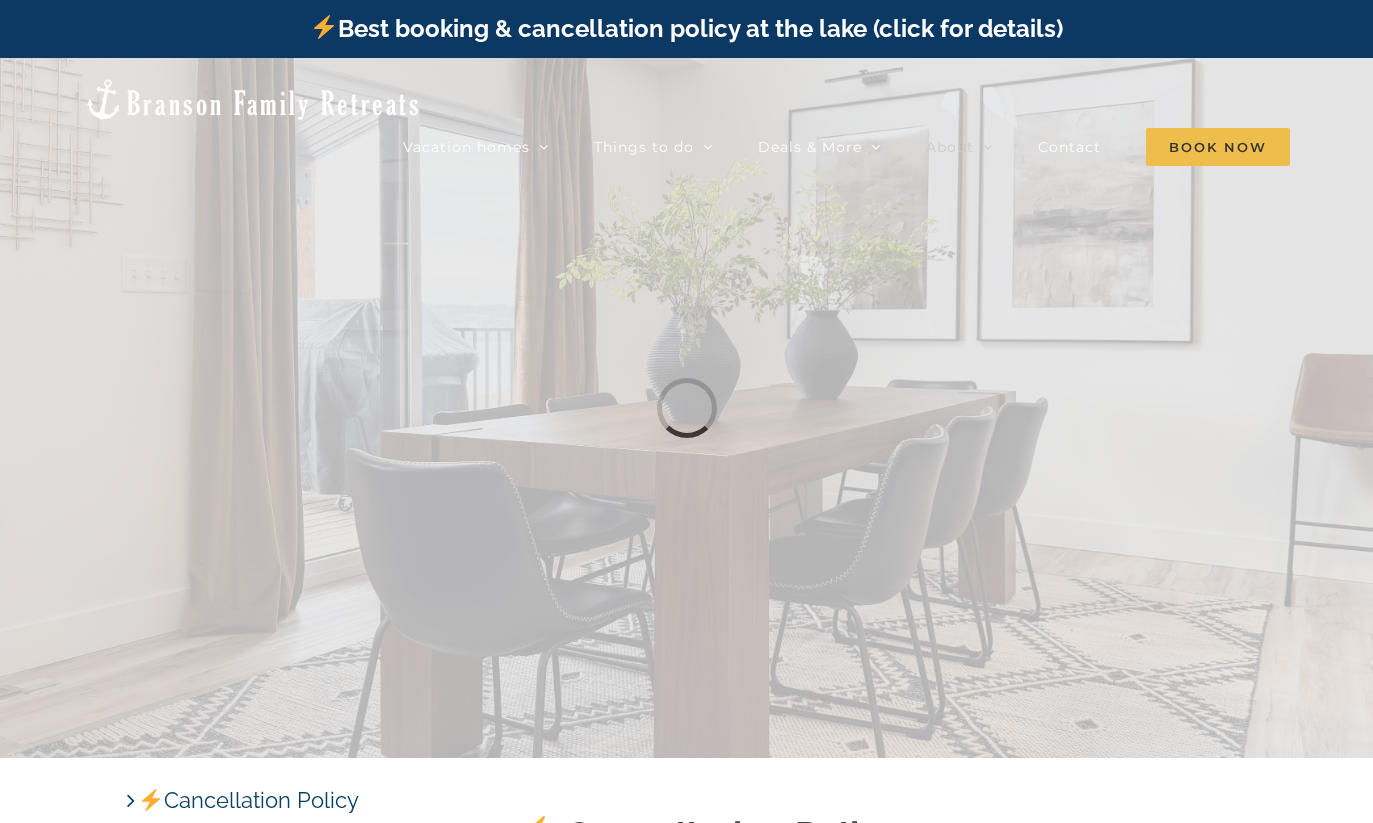scroll, scrollTop: 0, scrollLeft: 0, axis: both 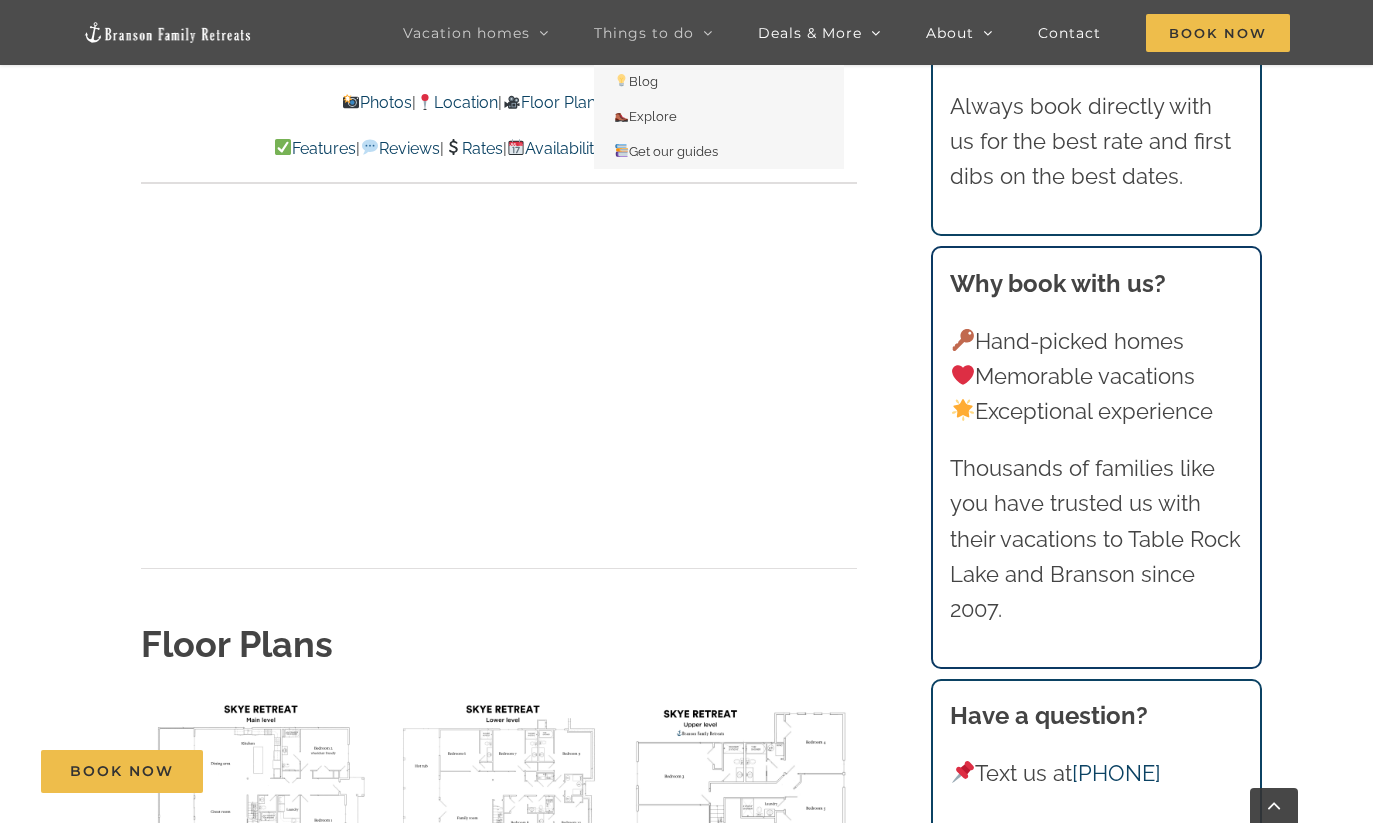 click on "Things to do" at bounding box center (644, 33) 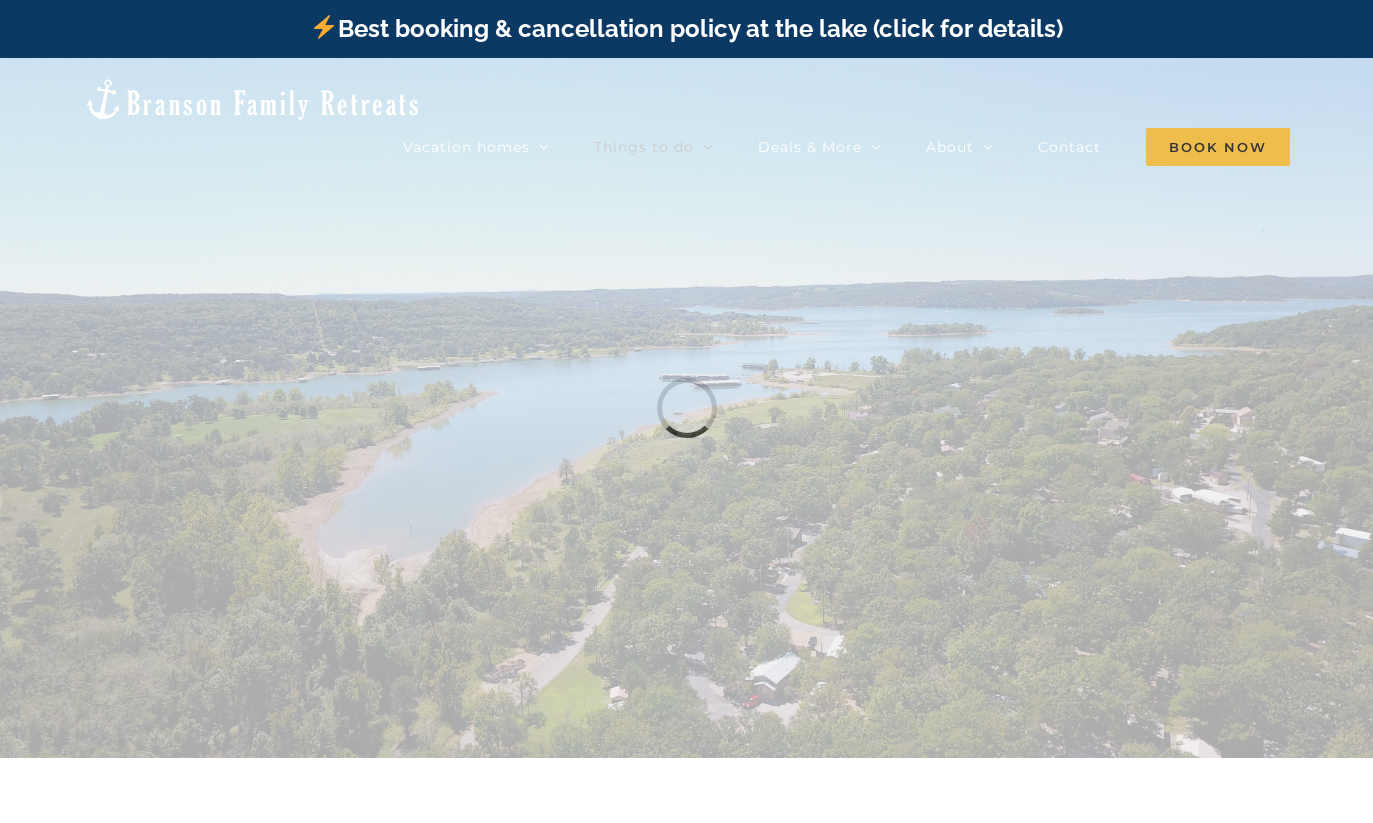 scroll, scrollTop: 0, scrollLeft: 0, axis: both 